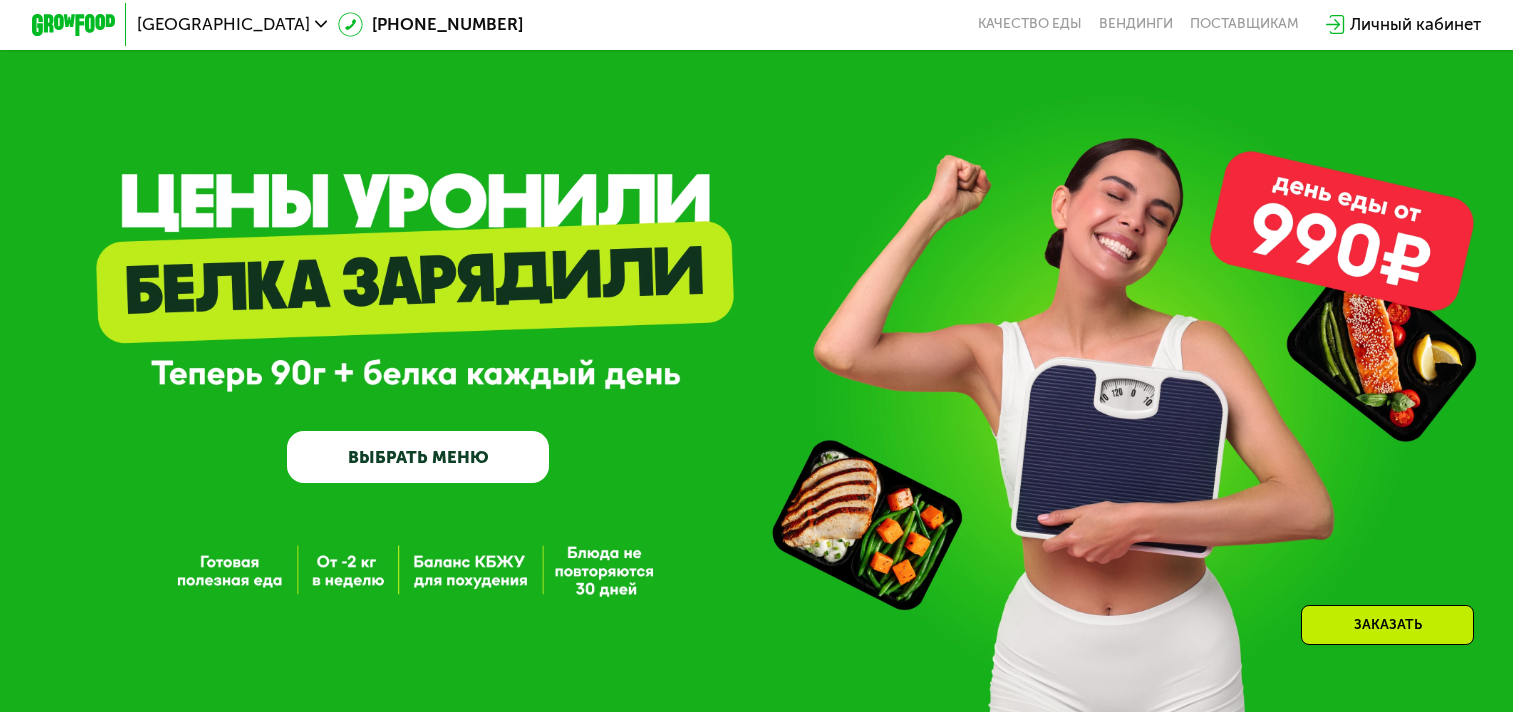 scroll, scrollTop: 0, scrollLeft: 0, axis: both 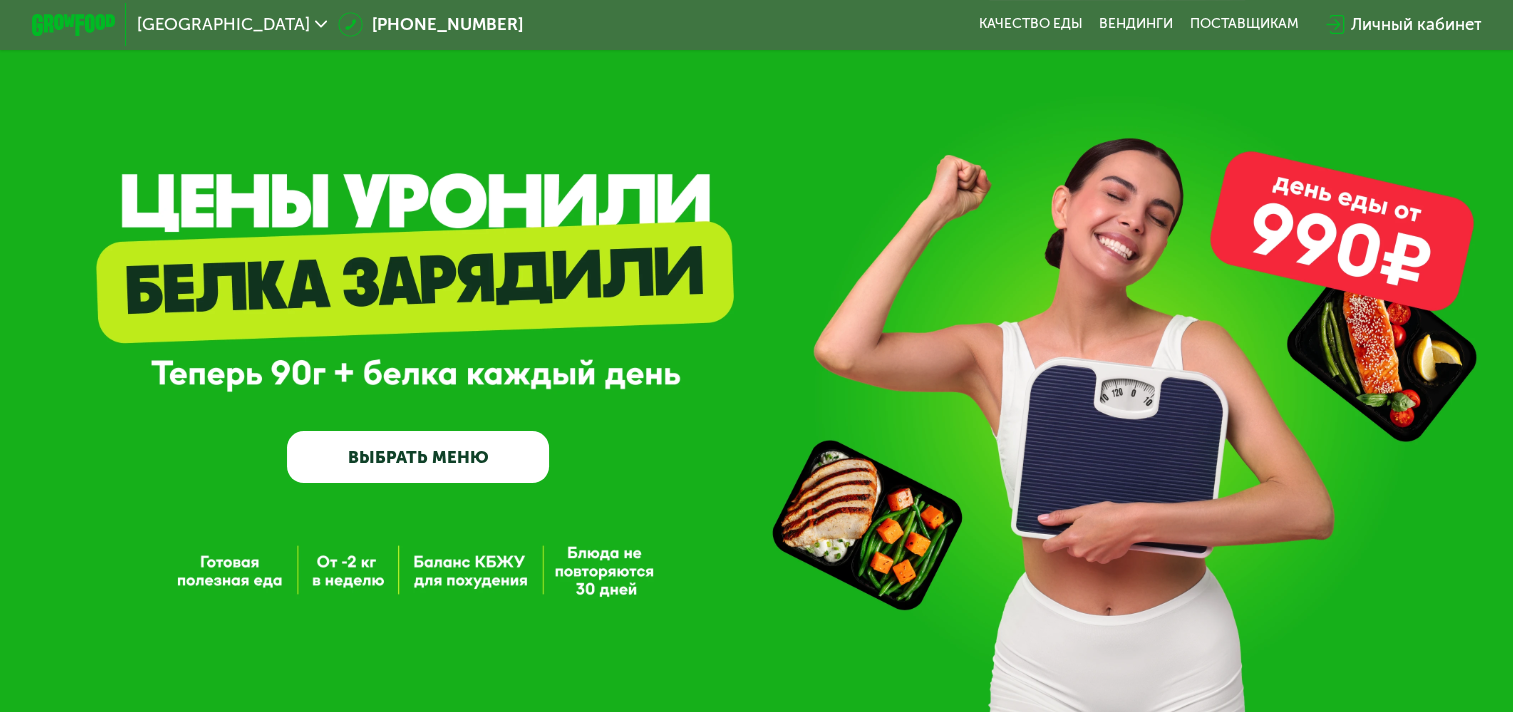 click on "ВЫБРАТЬ МЕНЮ" at bounding box center [418, 457] 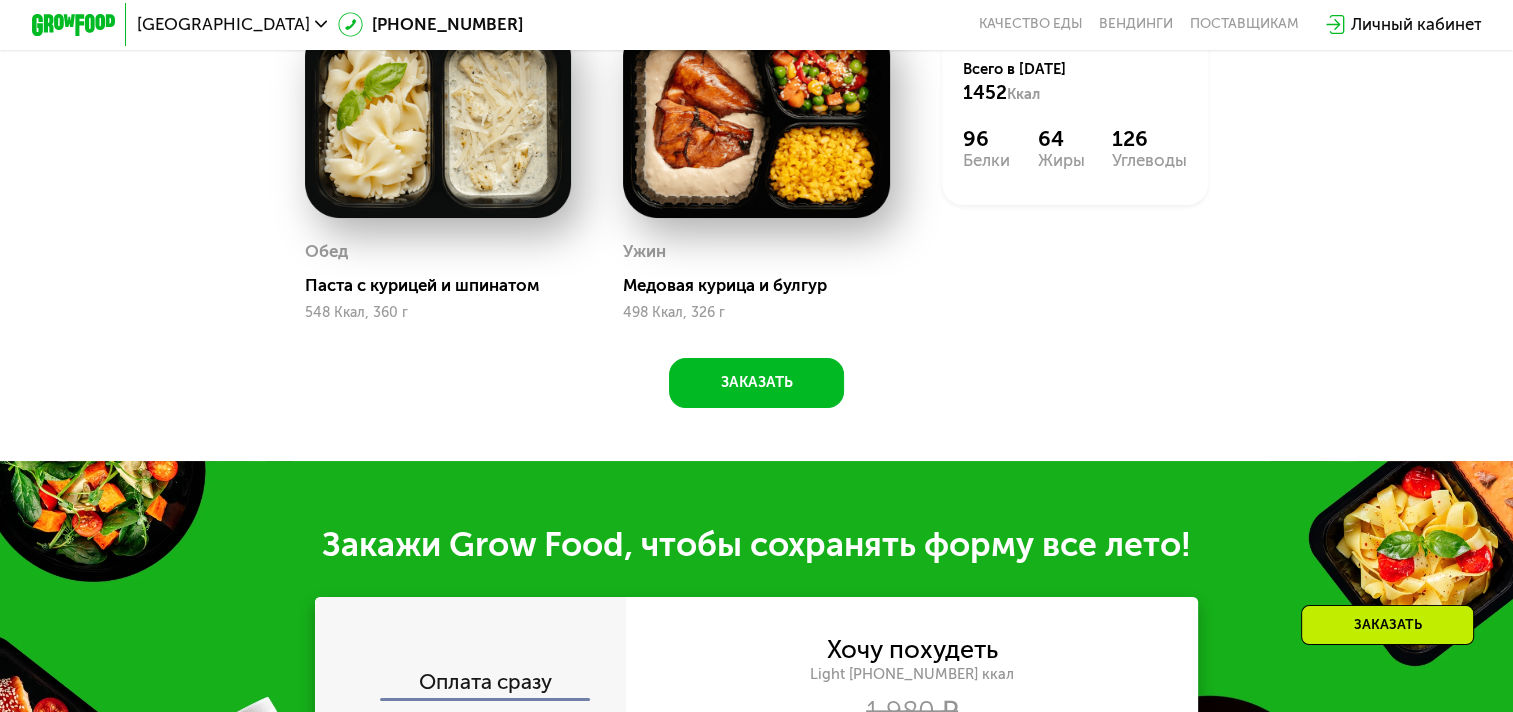 scroll, scrollTop: 2229, scrollLeft: 0, axis: vertical 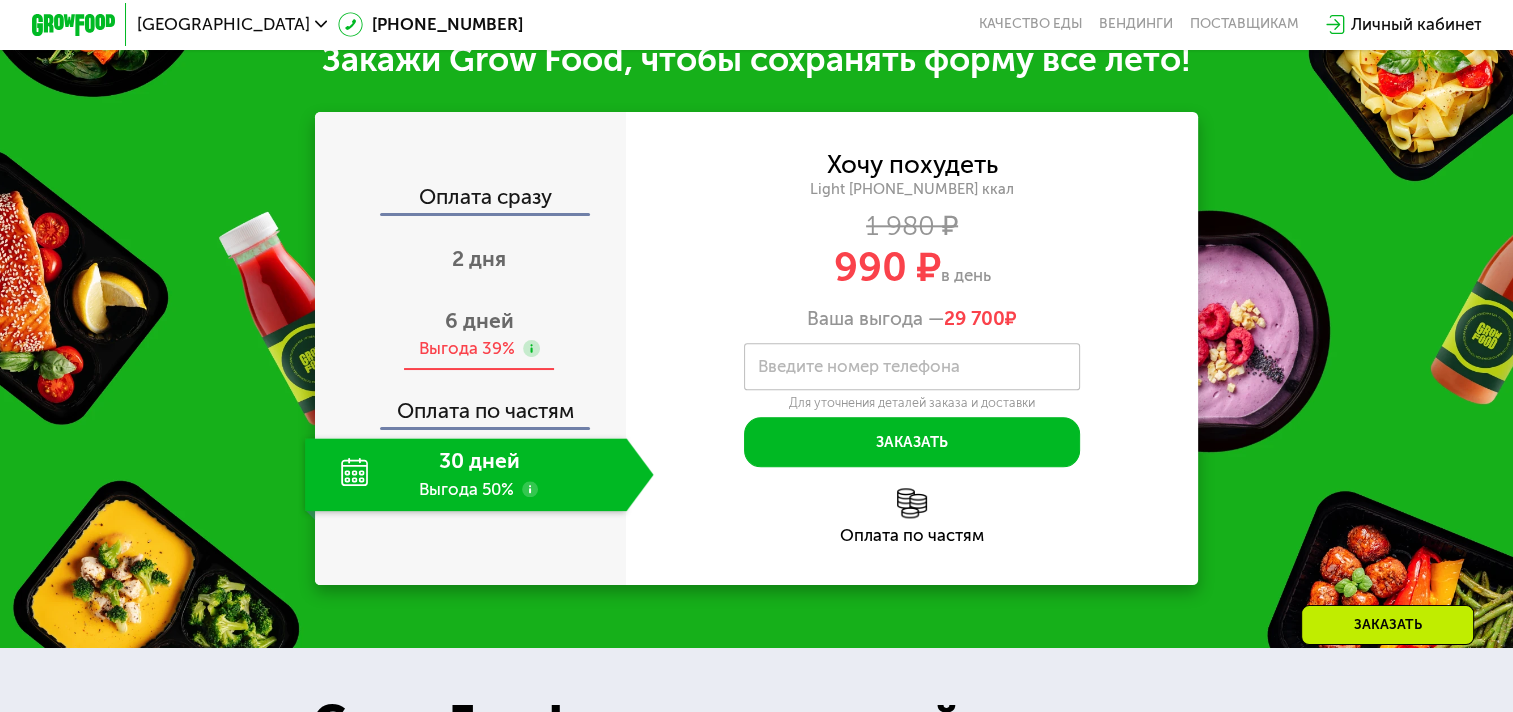 click on "6 дней Выгода 39%" at bounding box center (479, 334) 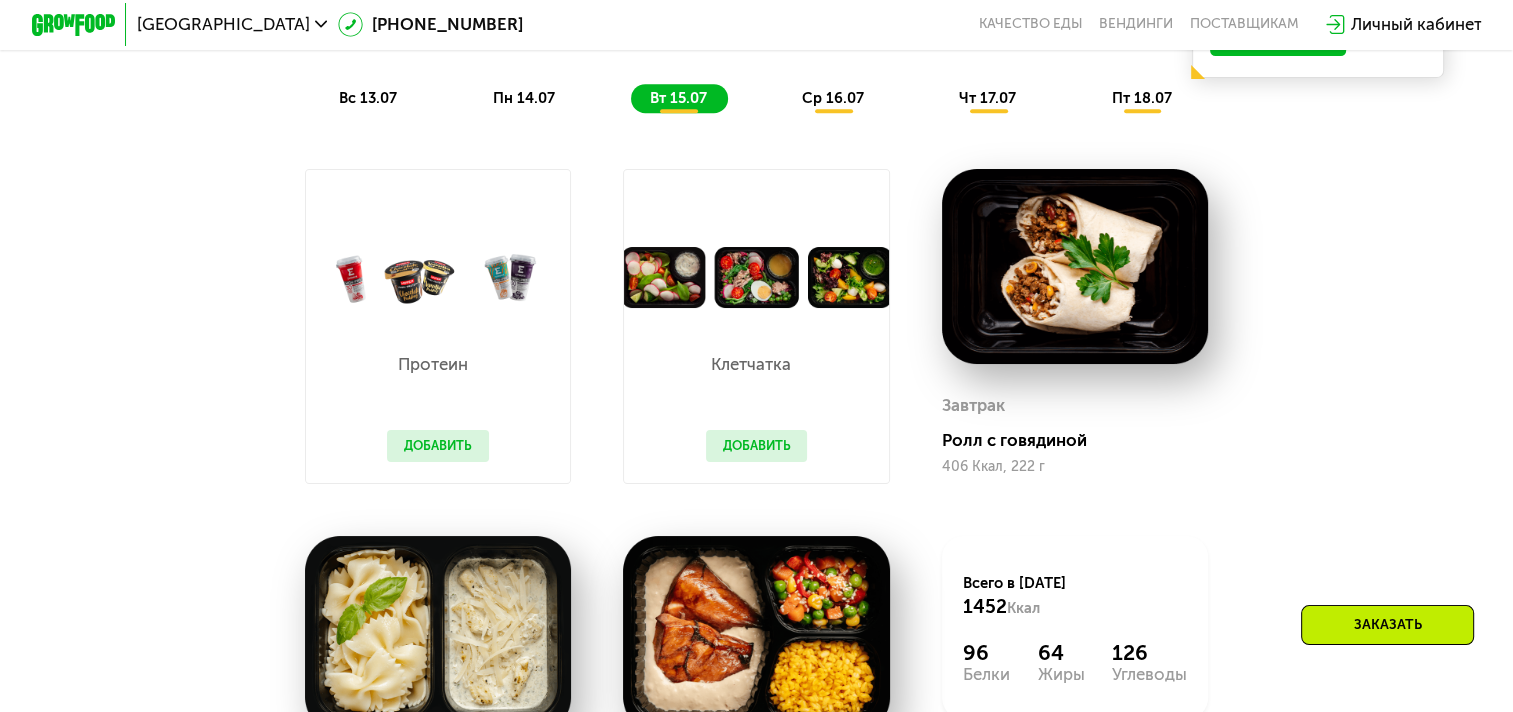 scroll, scrollTop: 1229, scrollLeft: 0, axis: vertical 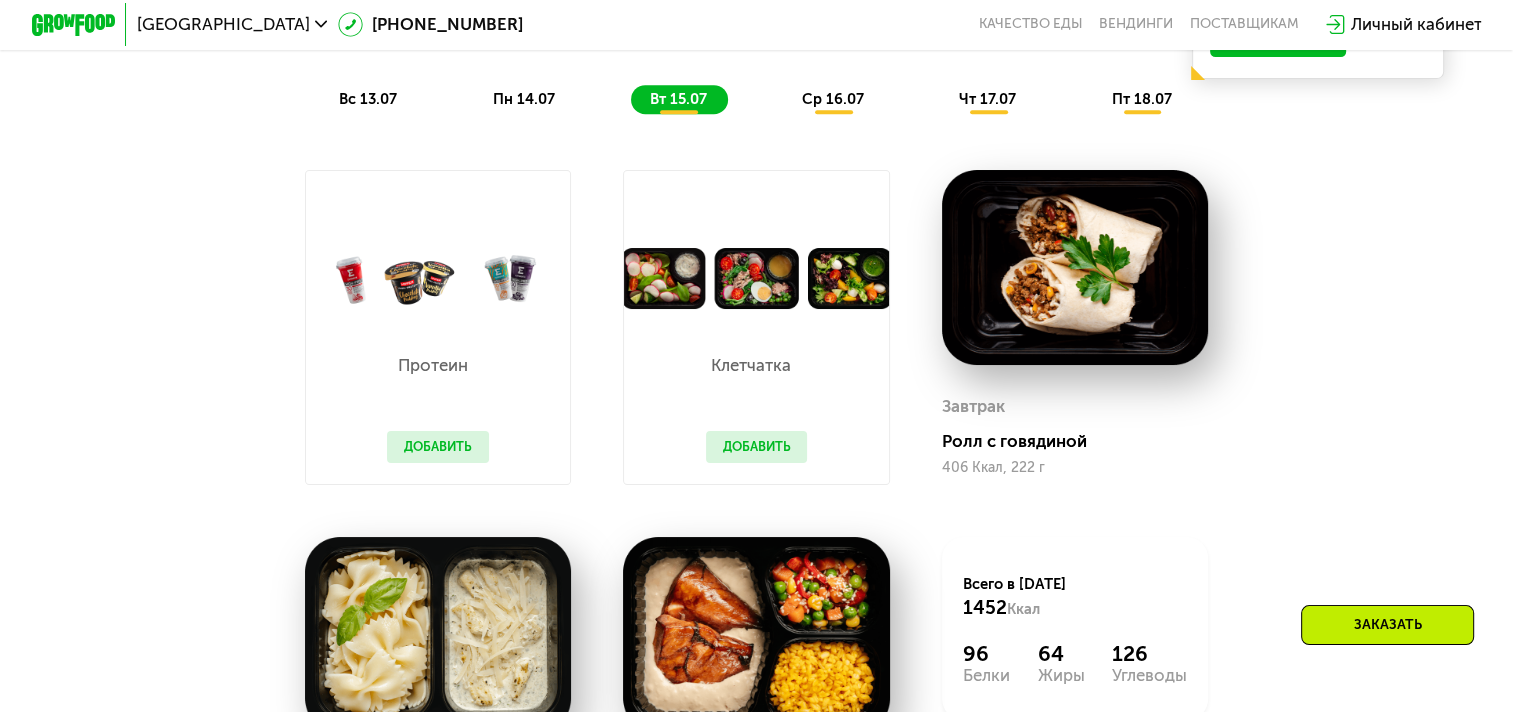 click on "пт 18.07" at bounding box center [1141, 99] 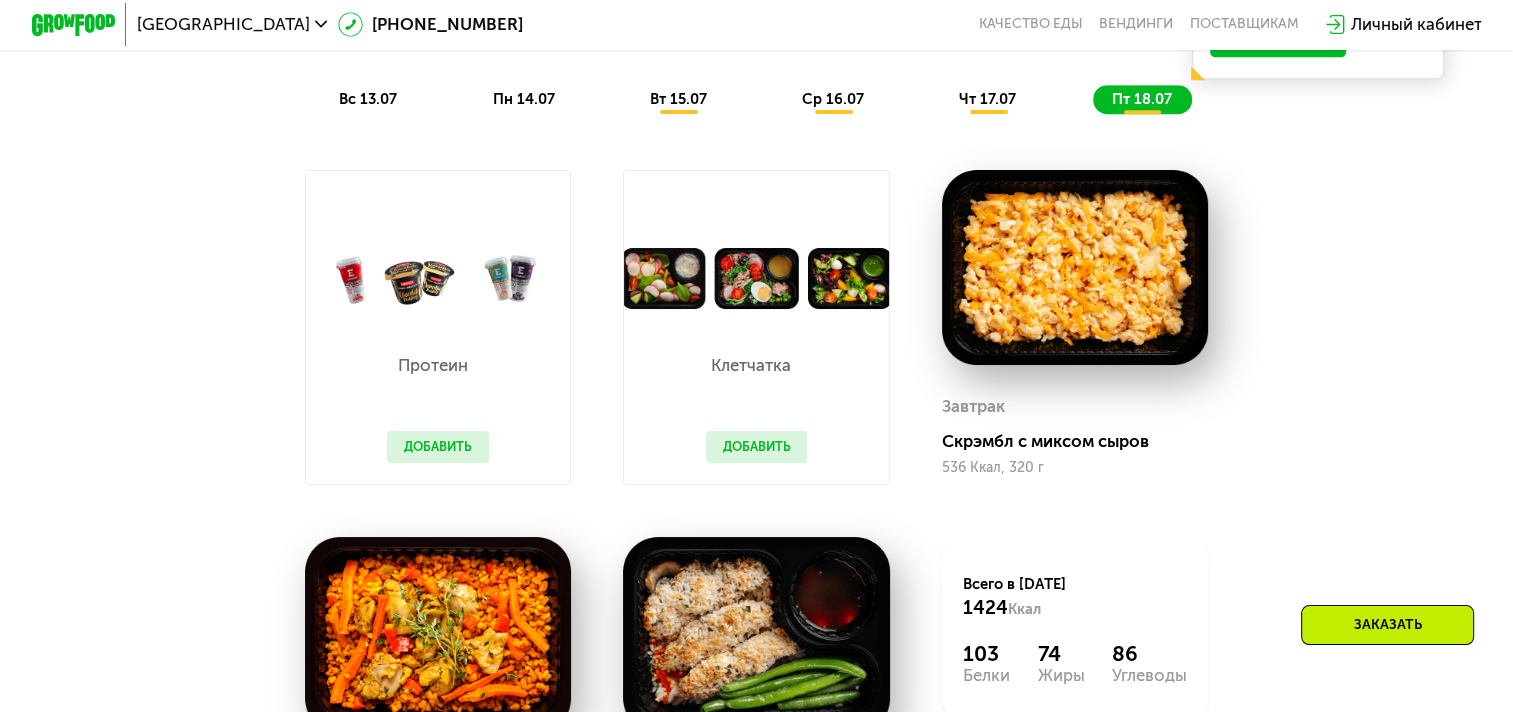 scroll, scrollTop: 1396, scrollLeft: 0, axis: vertical 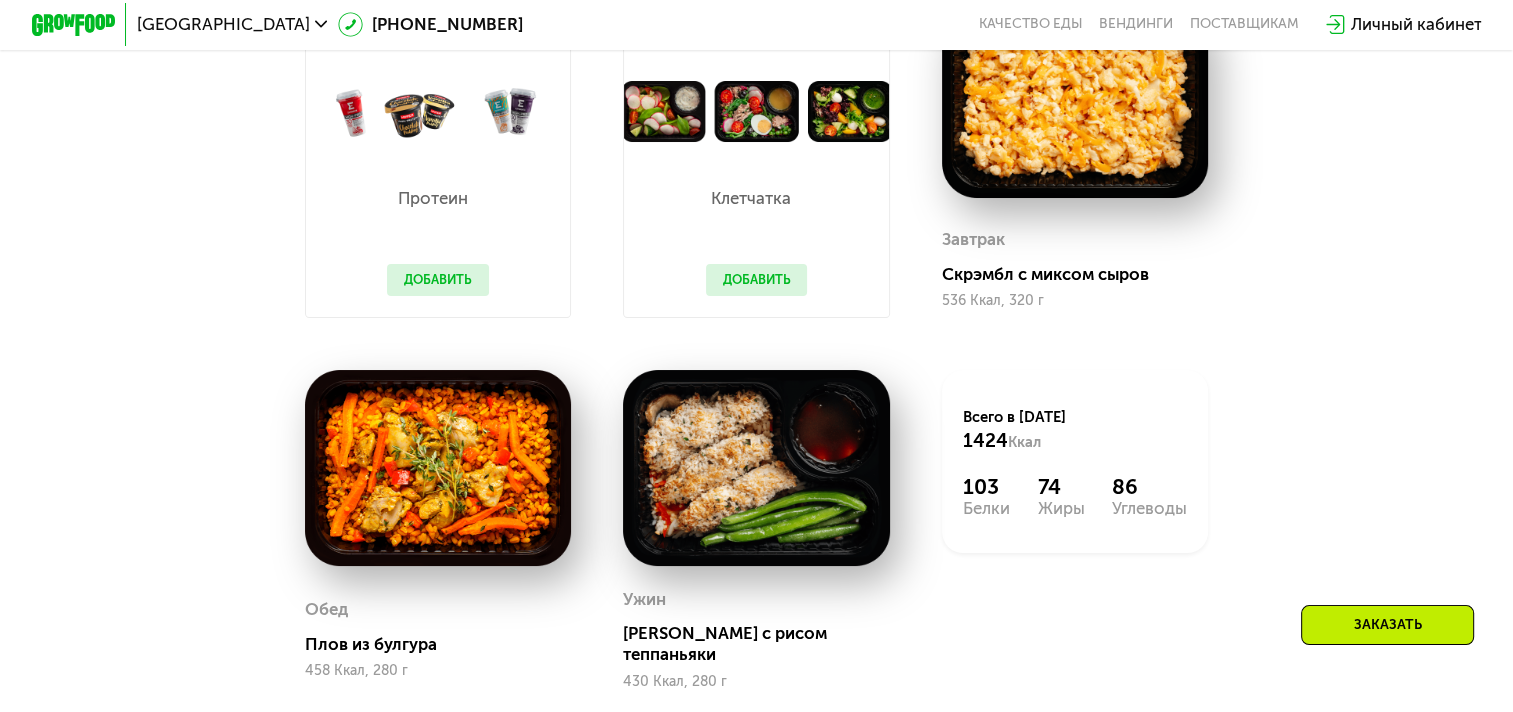 click at bounding box center [756, 112] 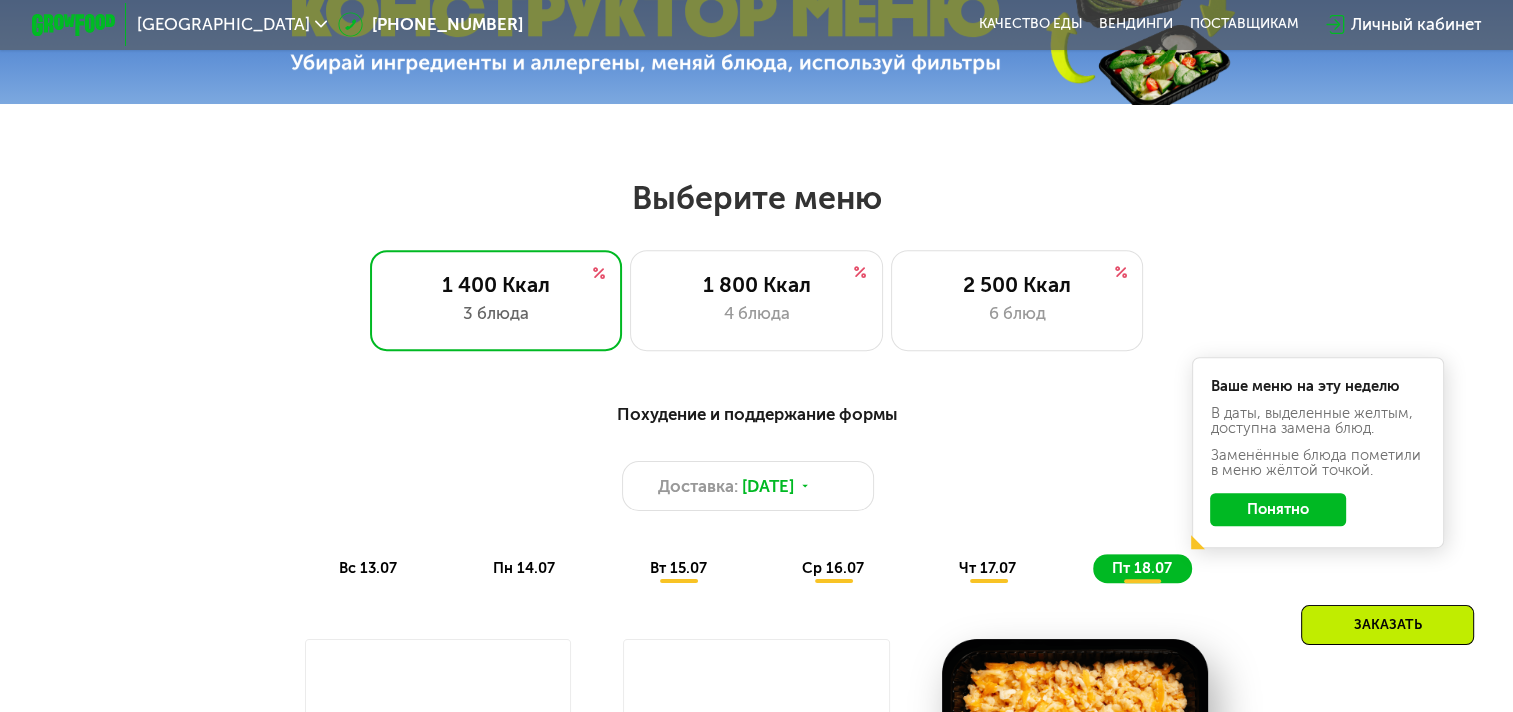 scroll, scrollTop: 396, scrollLeft: 0, axis: vertical 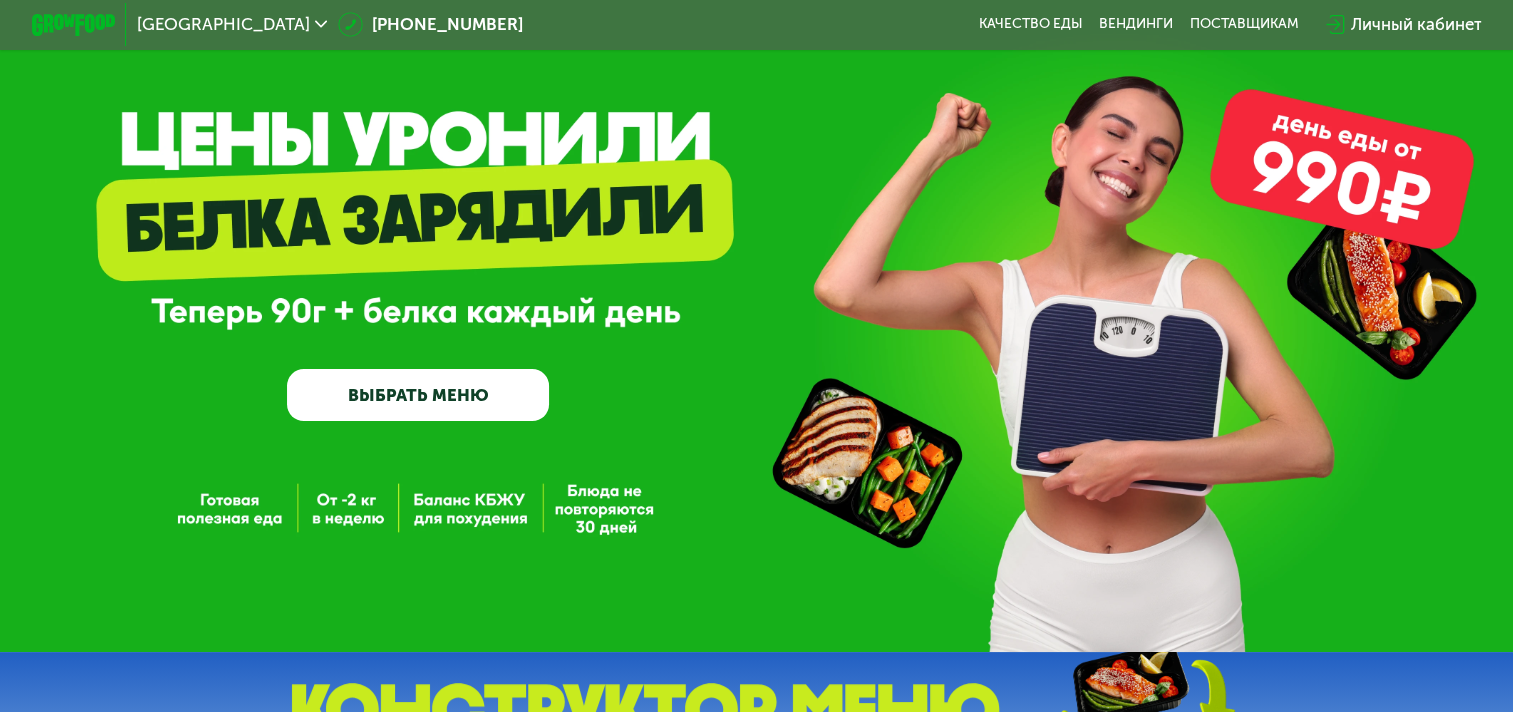 click on "ВЫБРАТЬ МЕНЮ" at bounding box center [418, 395] 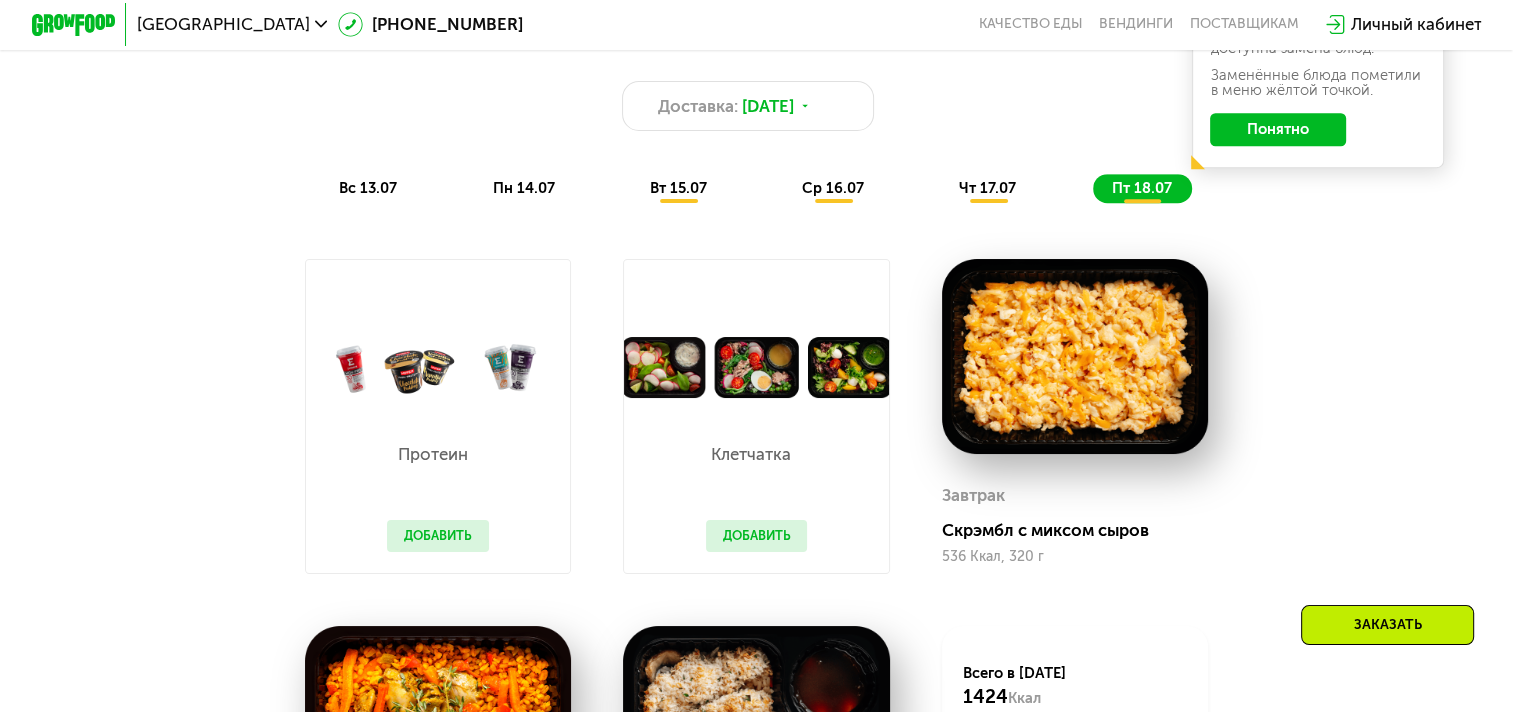 scroll, scrollTop: 1229, scrollLeft: 0, axis: vertical 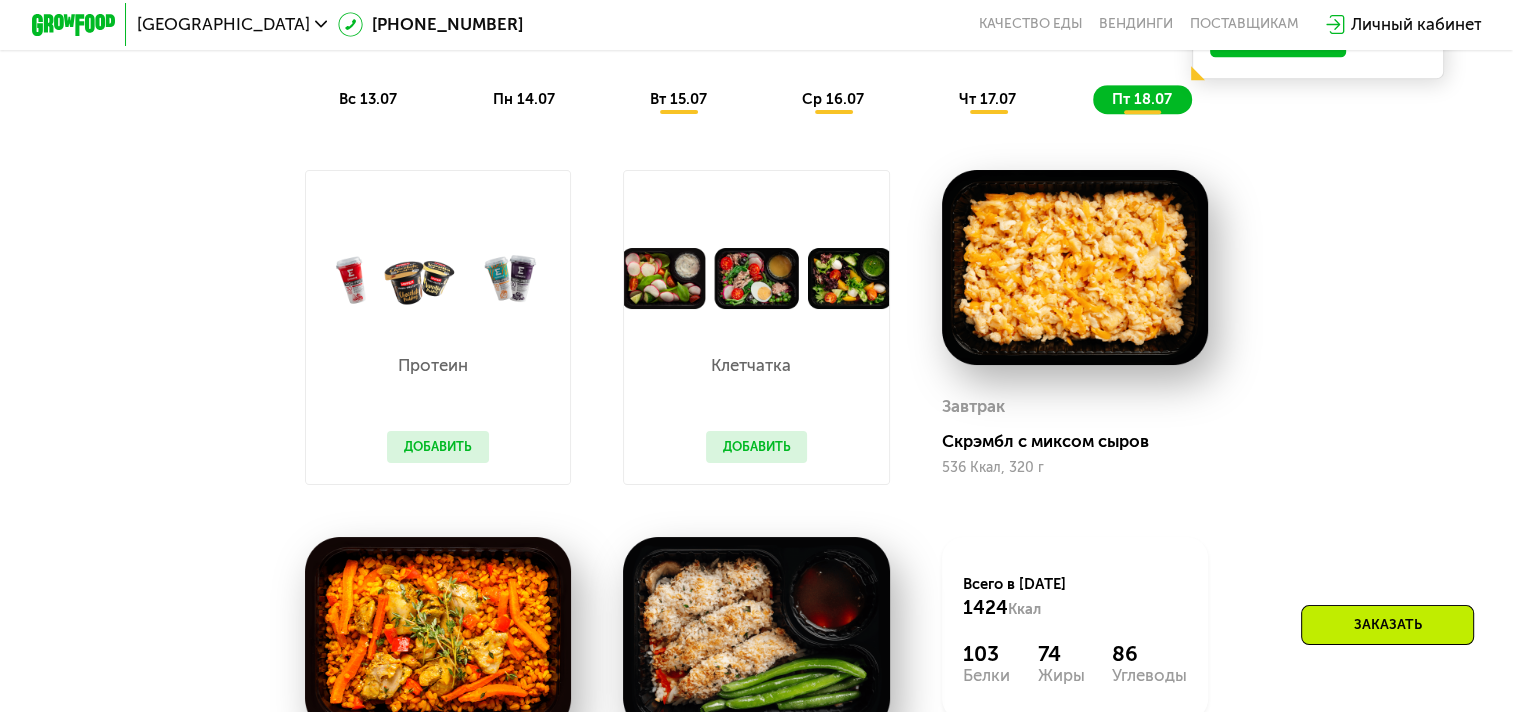click on "Добавить" at bounding box center [757, 447] 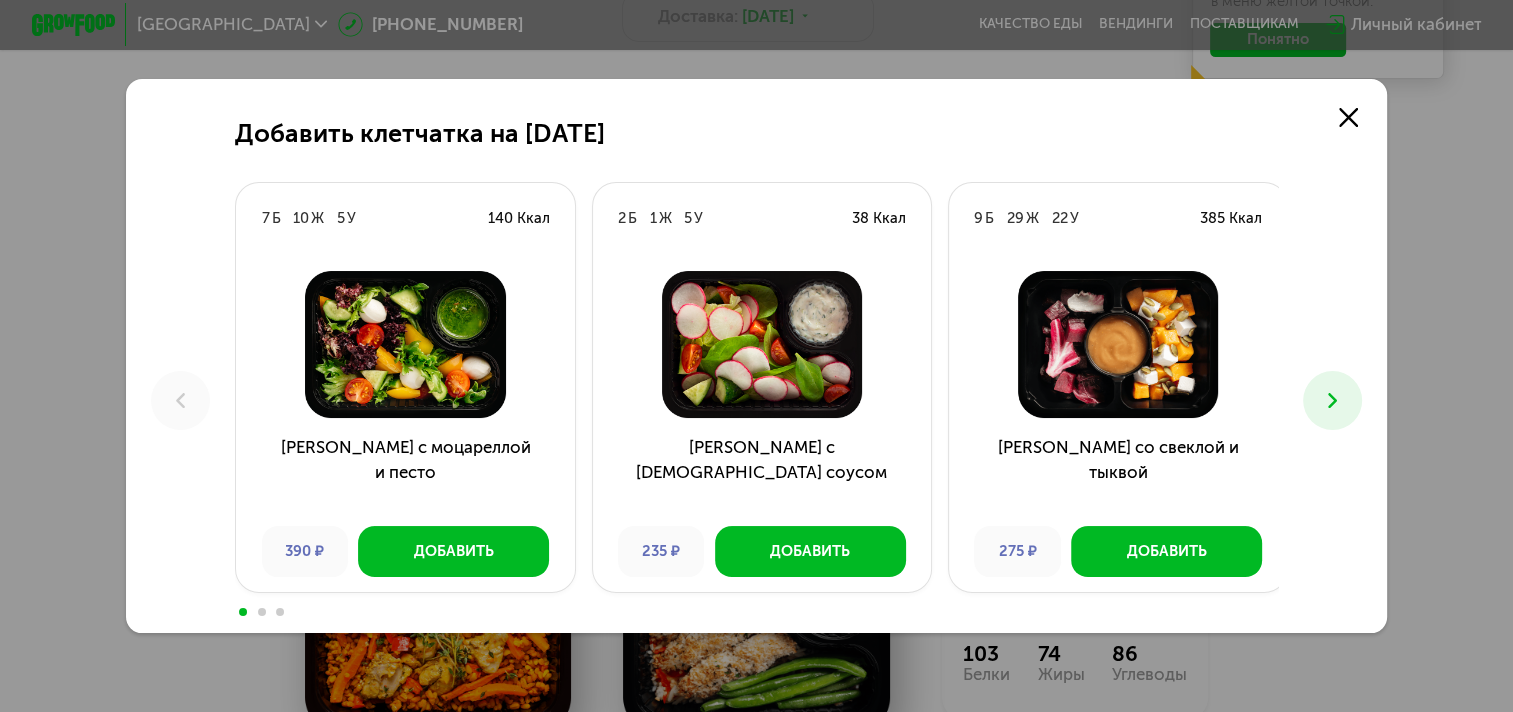 scroll, scrollTop: 0, scrollLeft: 0, axis: both 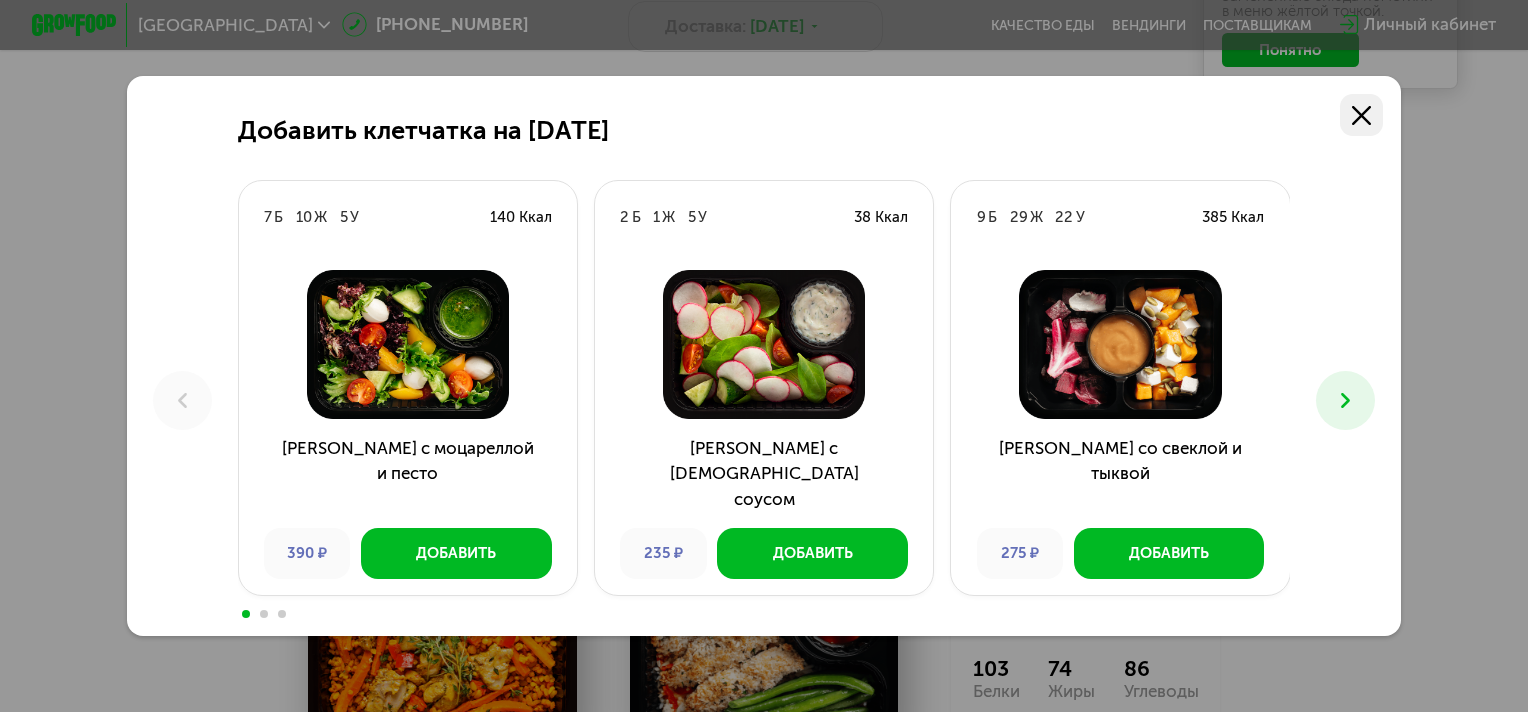 click at bounding box center (1361, 115) 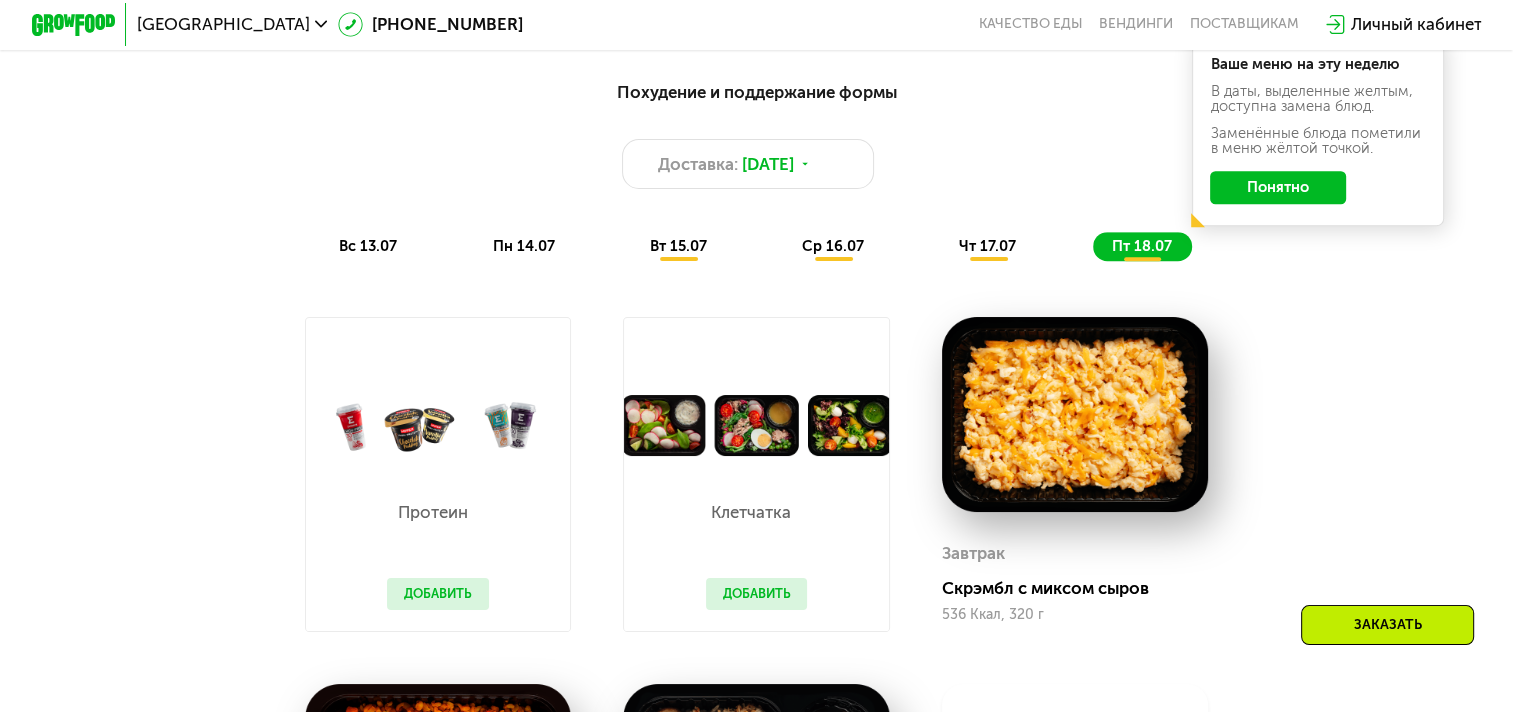 scroll, scrollTop: 1063, scrollLeft: 0, axis: vertical 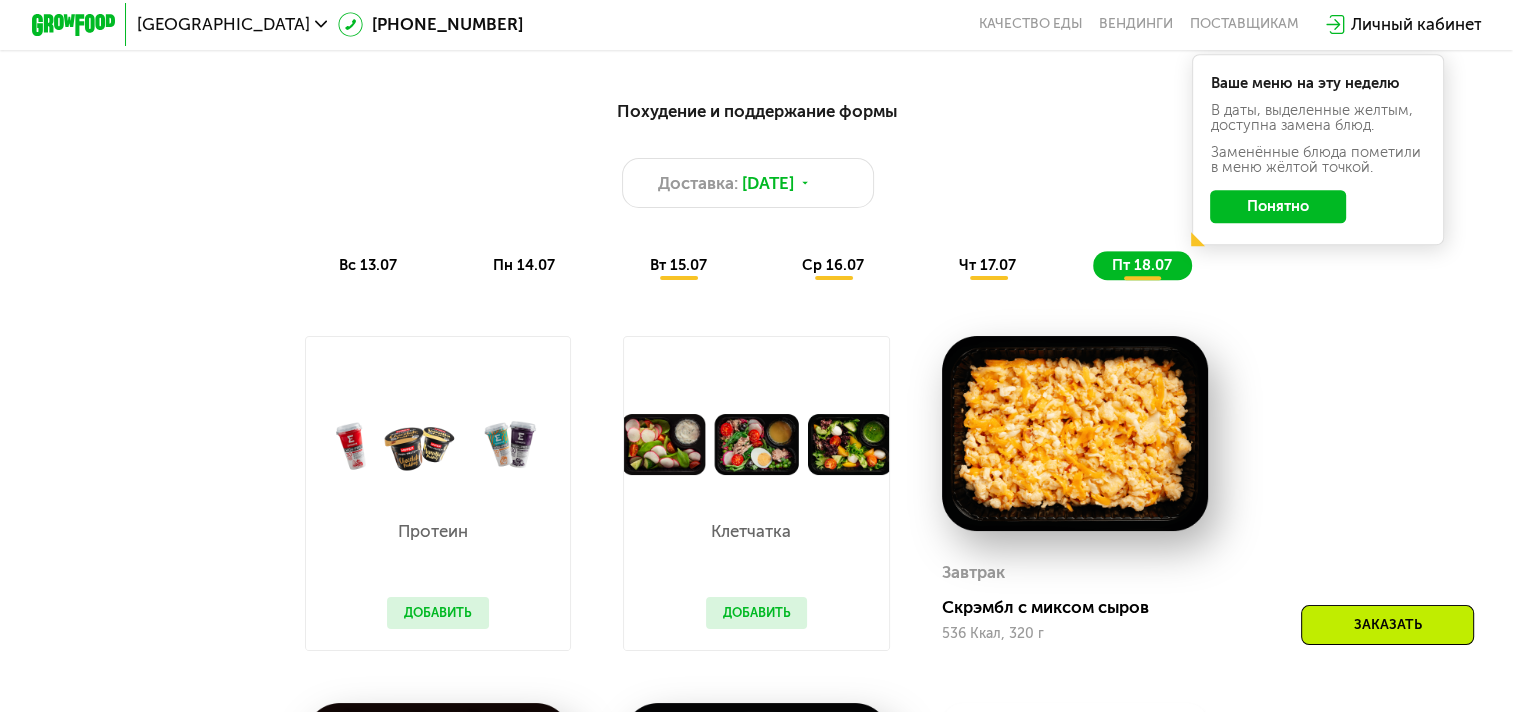 click on "Ваше меню на эту неделю В даты, выделенные желтым, доступна замена блюд. Заменённые блюда пометили в меню жёлтой точкой.  Понятно" at bounding box center (1318, 149) 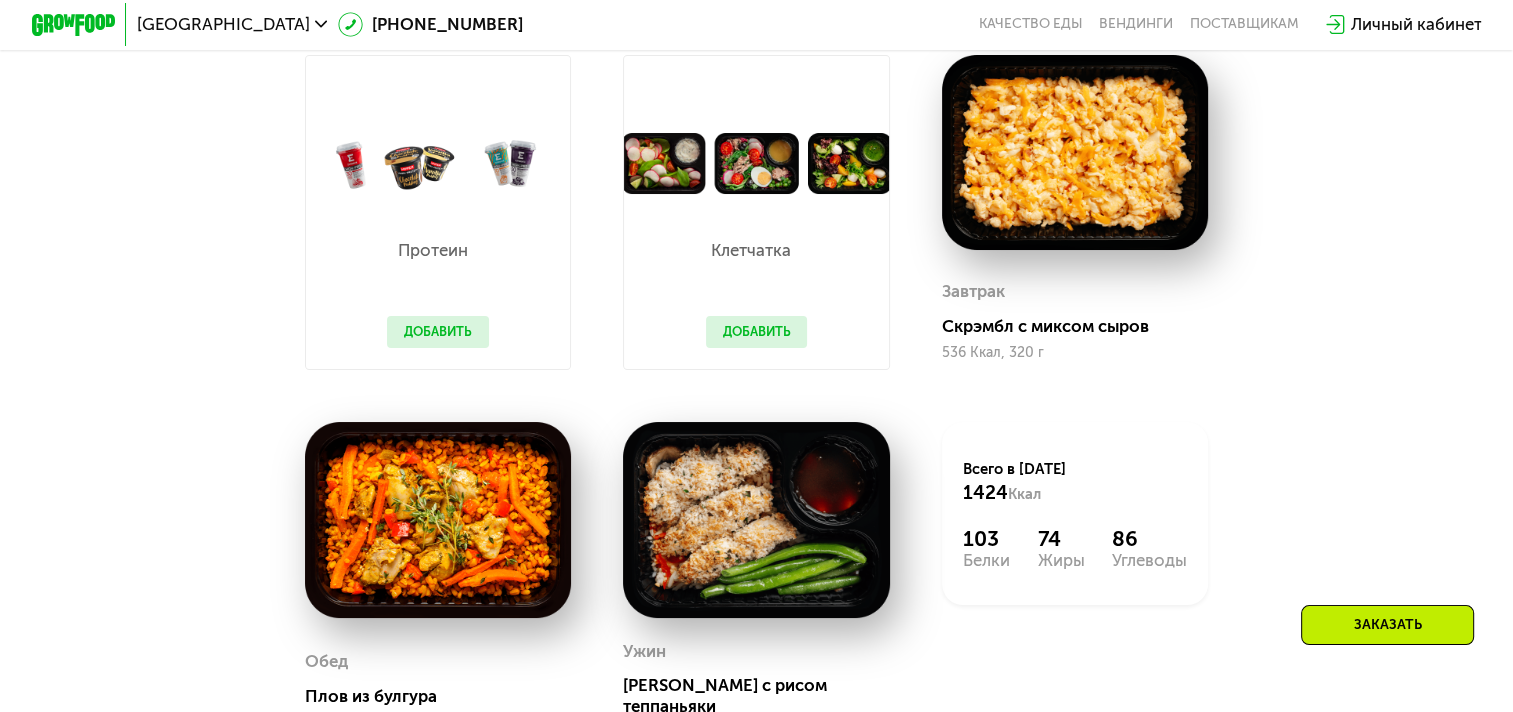 scroll, scrollTop: 1229, scrollLeft: 0, axis: vertical 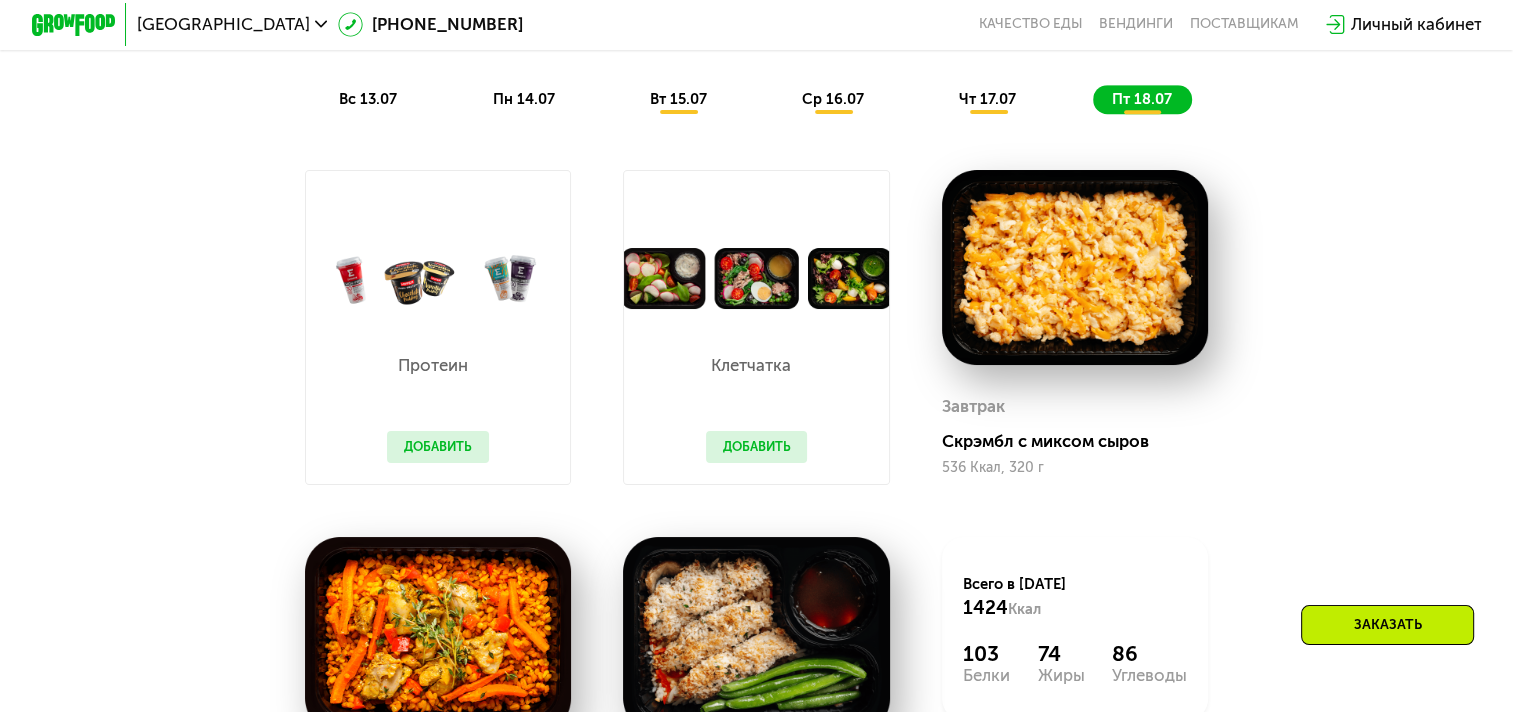 click at bounding box center (1075, 268) 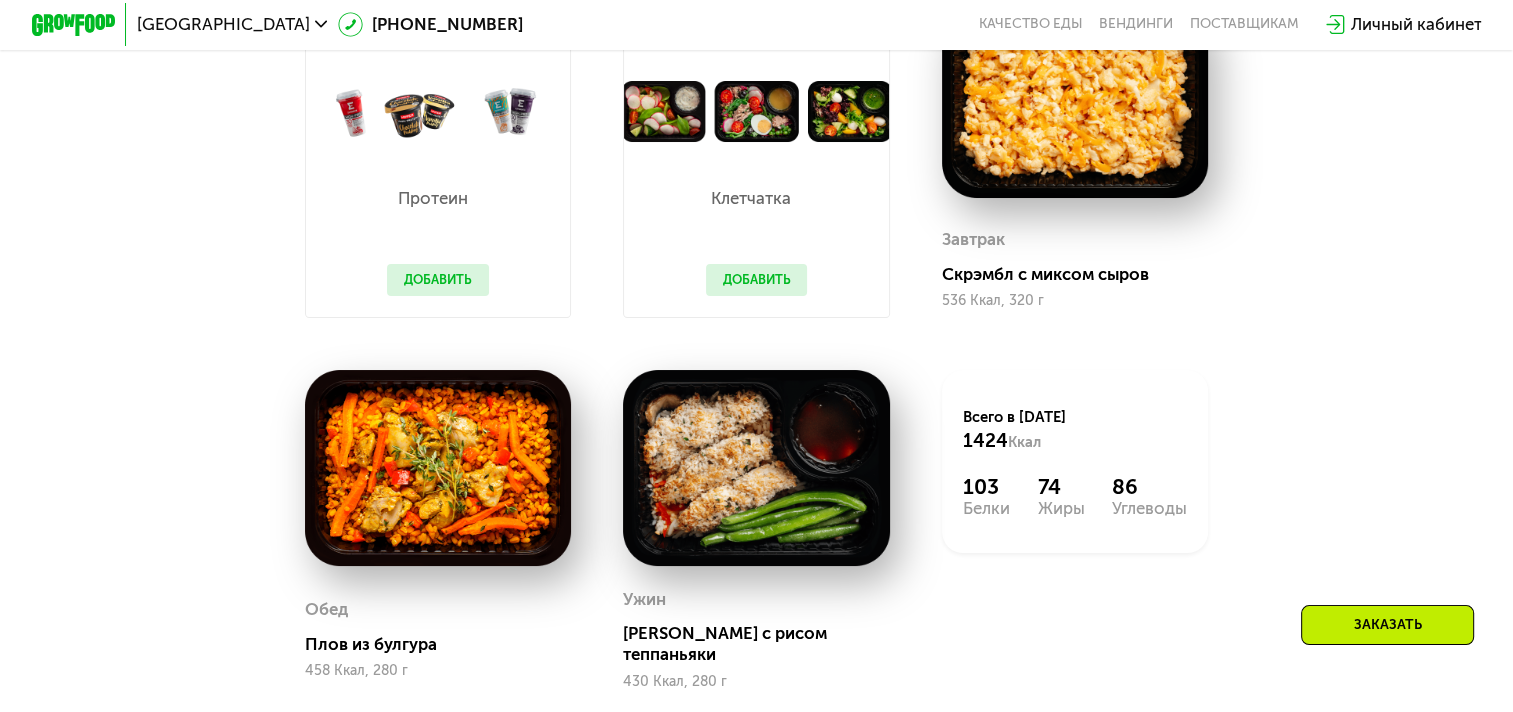 click at bounding box center (756, 468) 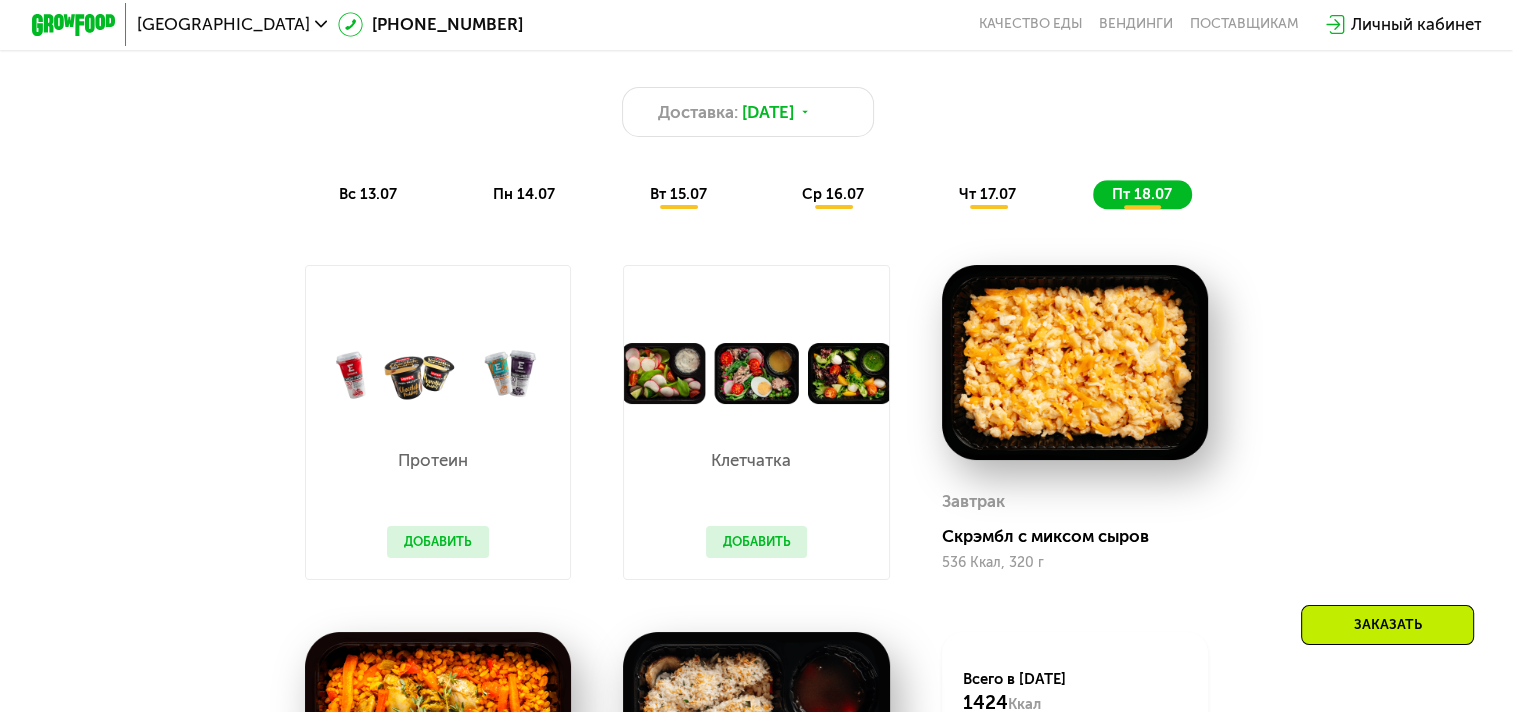 scroll, scrollTop: 1063, scrollLeft: 0, axis: vertical 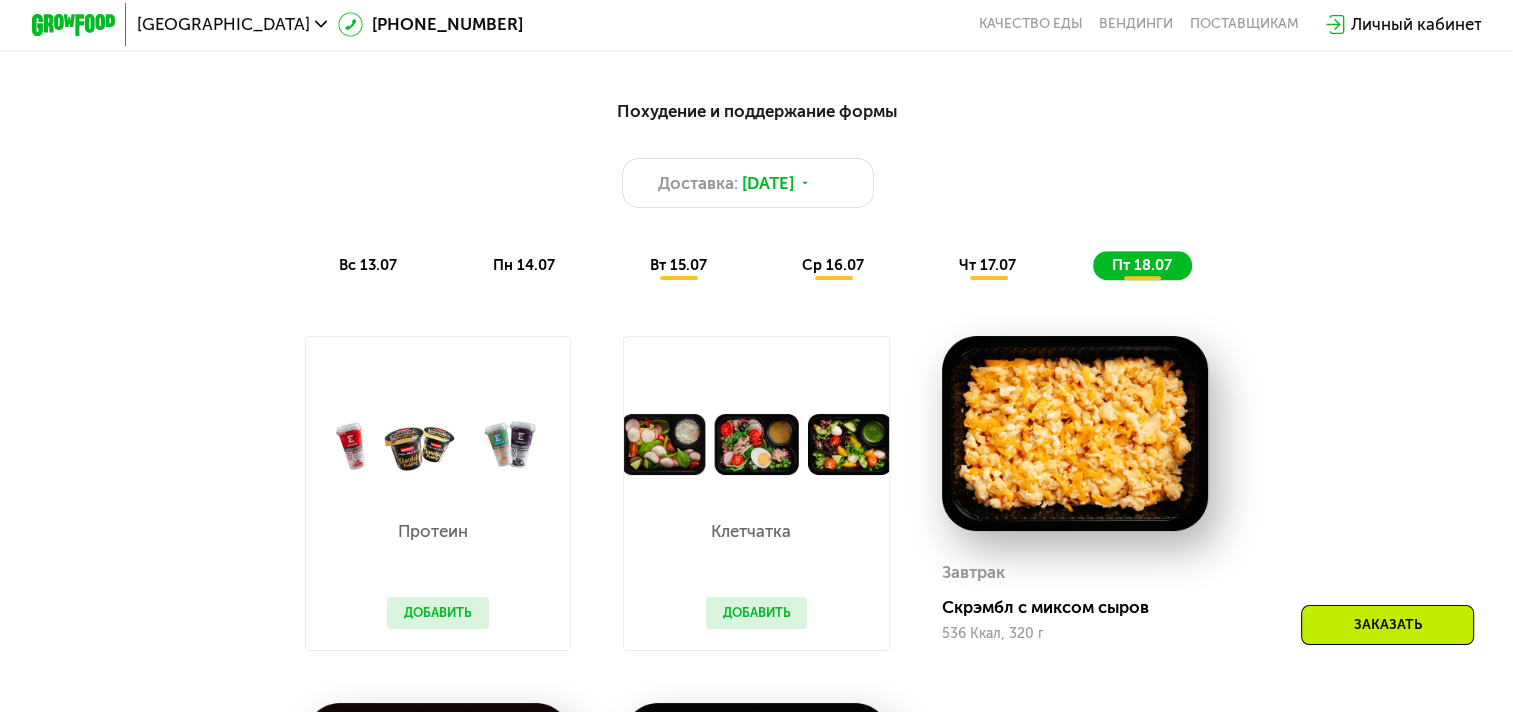 click on "Похудение и поддержание формы Доставка: 12 июл, сб вс 13.07 пн 14.07 вт 15.07 ср 16.07 чт 17.07 пт 18.07" at bounding box center [756, 189] 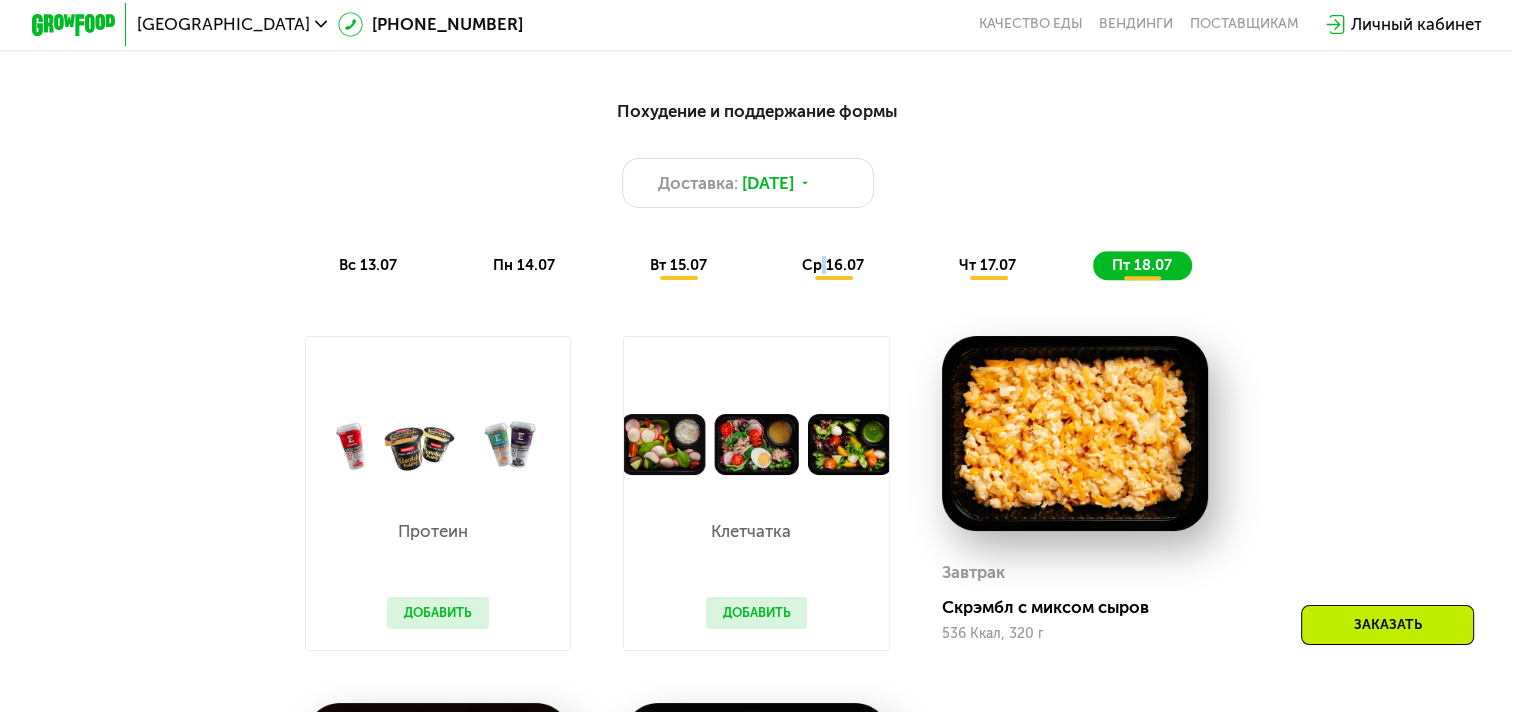 click on "ср 16.07" at bounding box center (833, 265) 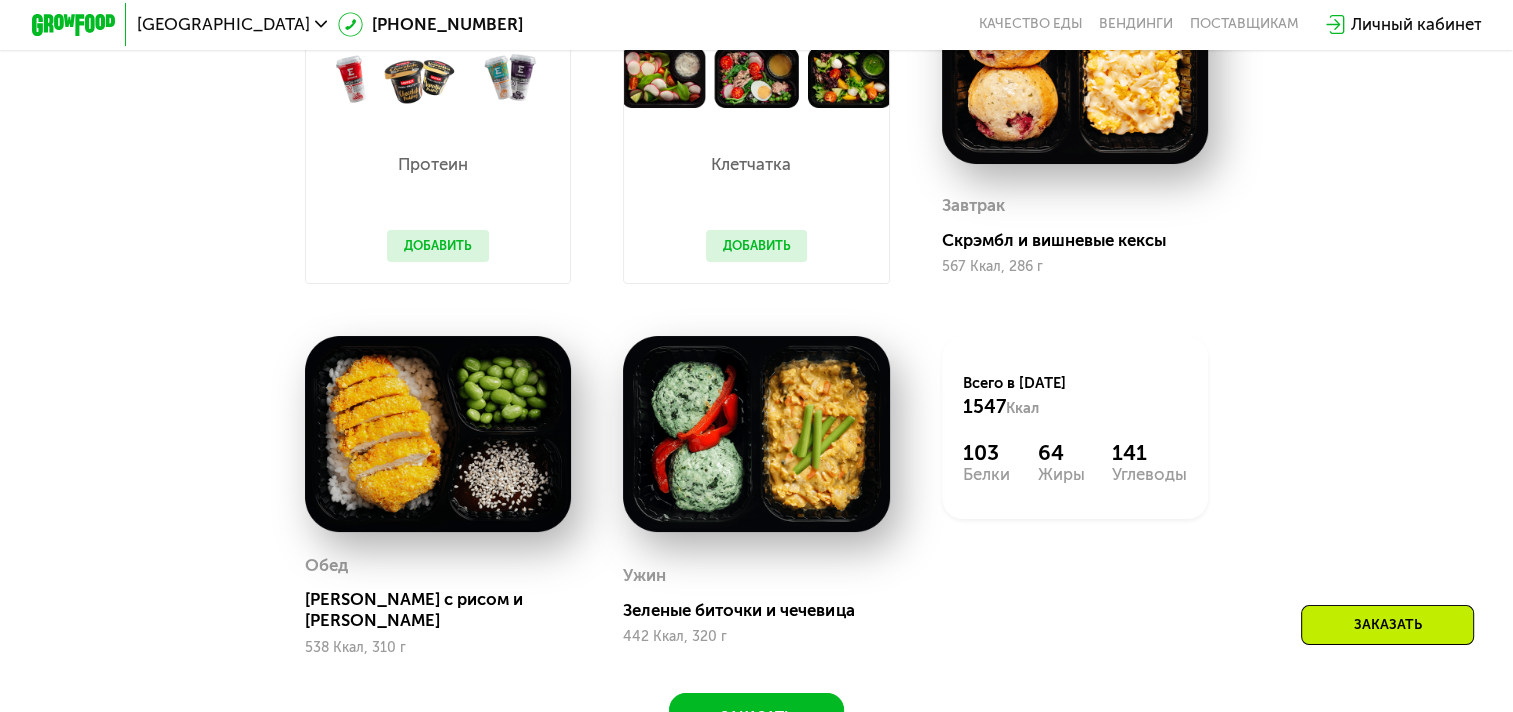 scroll, scrollTop: 1563, scrollLeft: 0, axis: vertical 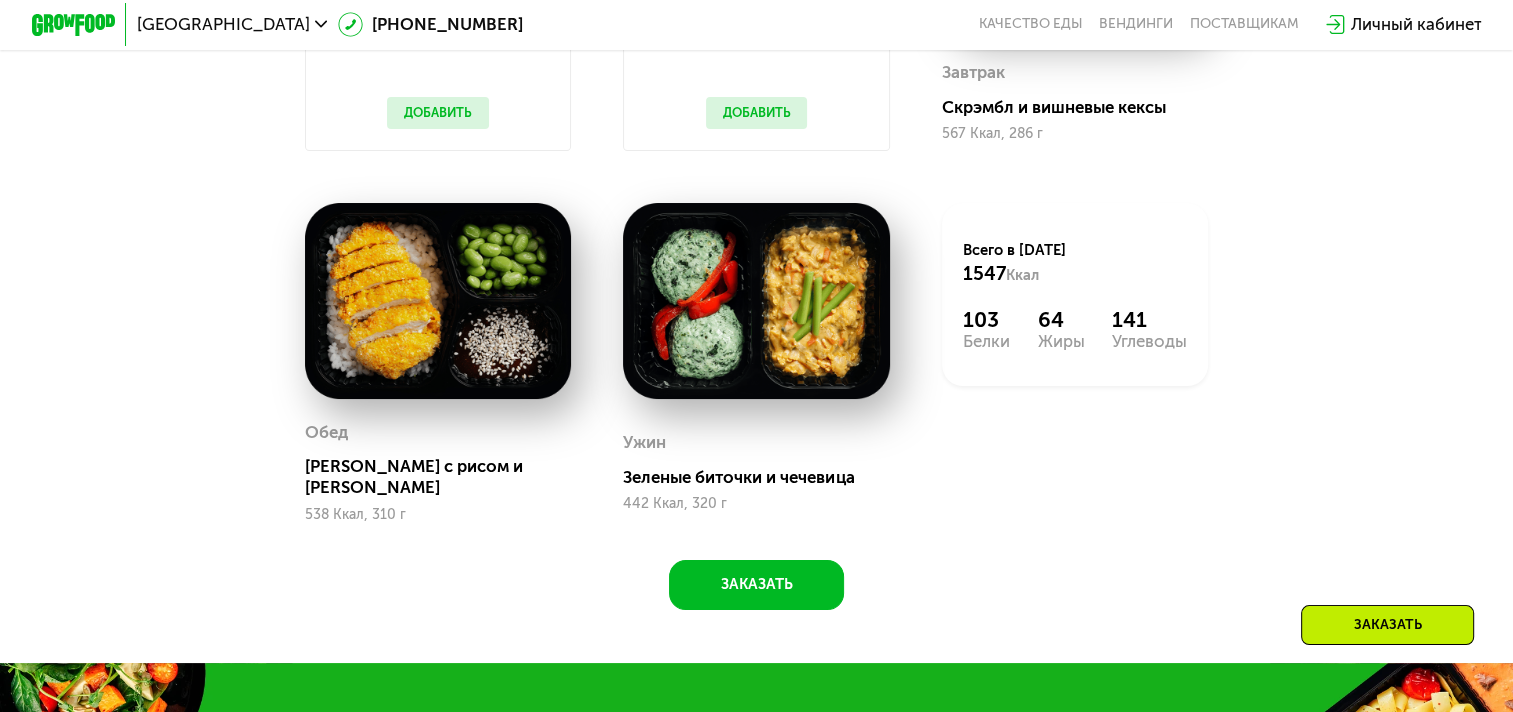 click on "538 Ккал, 310 г" at bounding box center (438, 515) 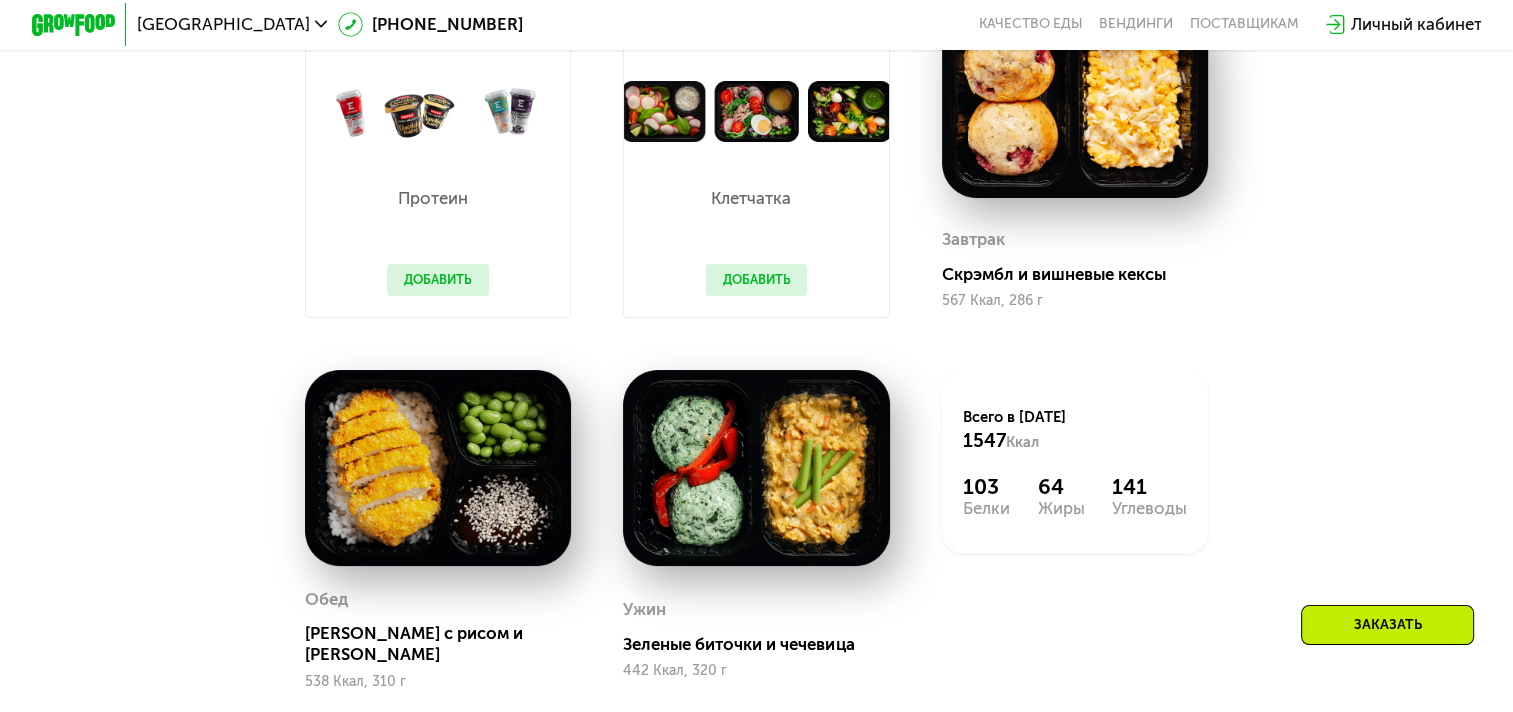 scroll, scrollTop: 1229, scrollLeft: 0, axis: vertical 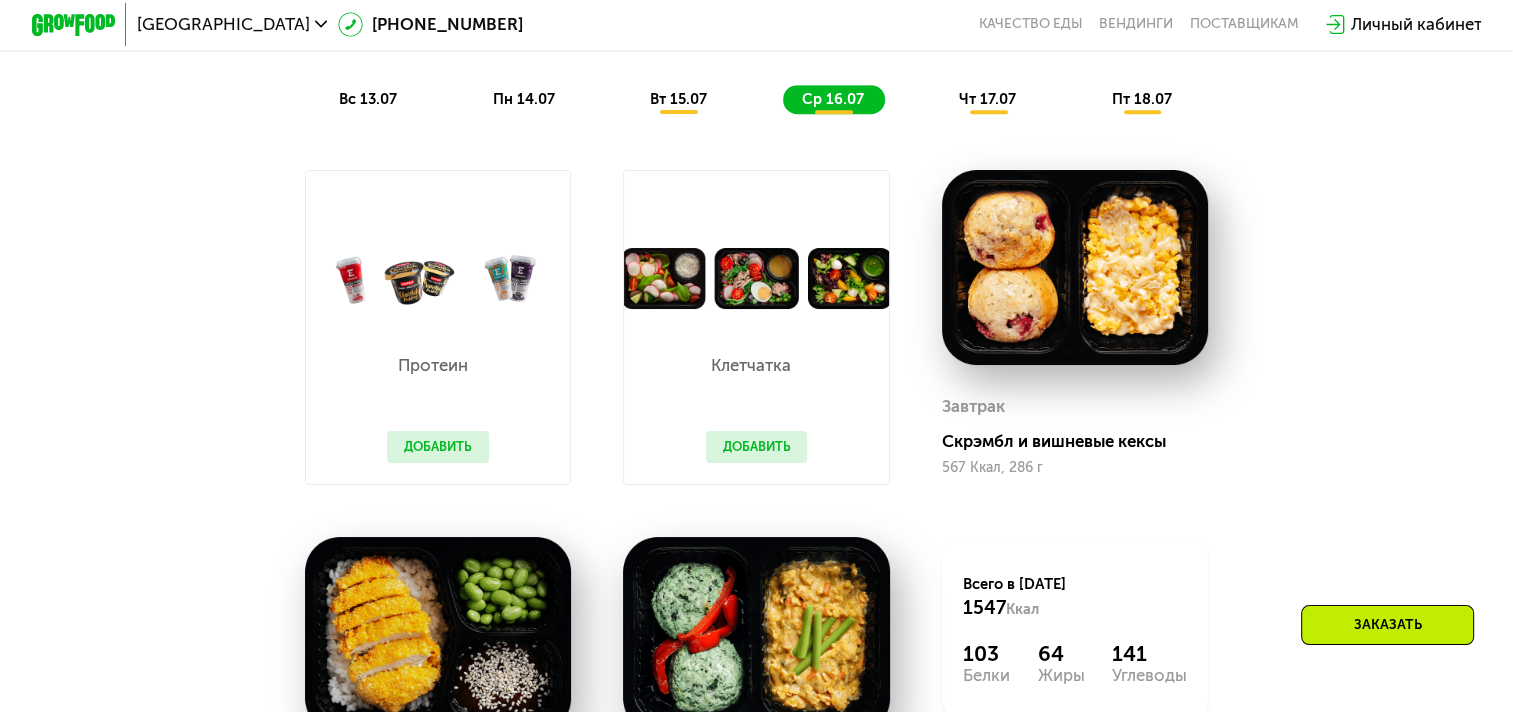 click on "Протеин  Добавить" at bounding box center (438, 396) 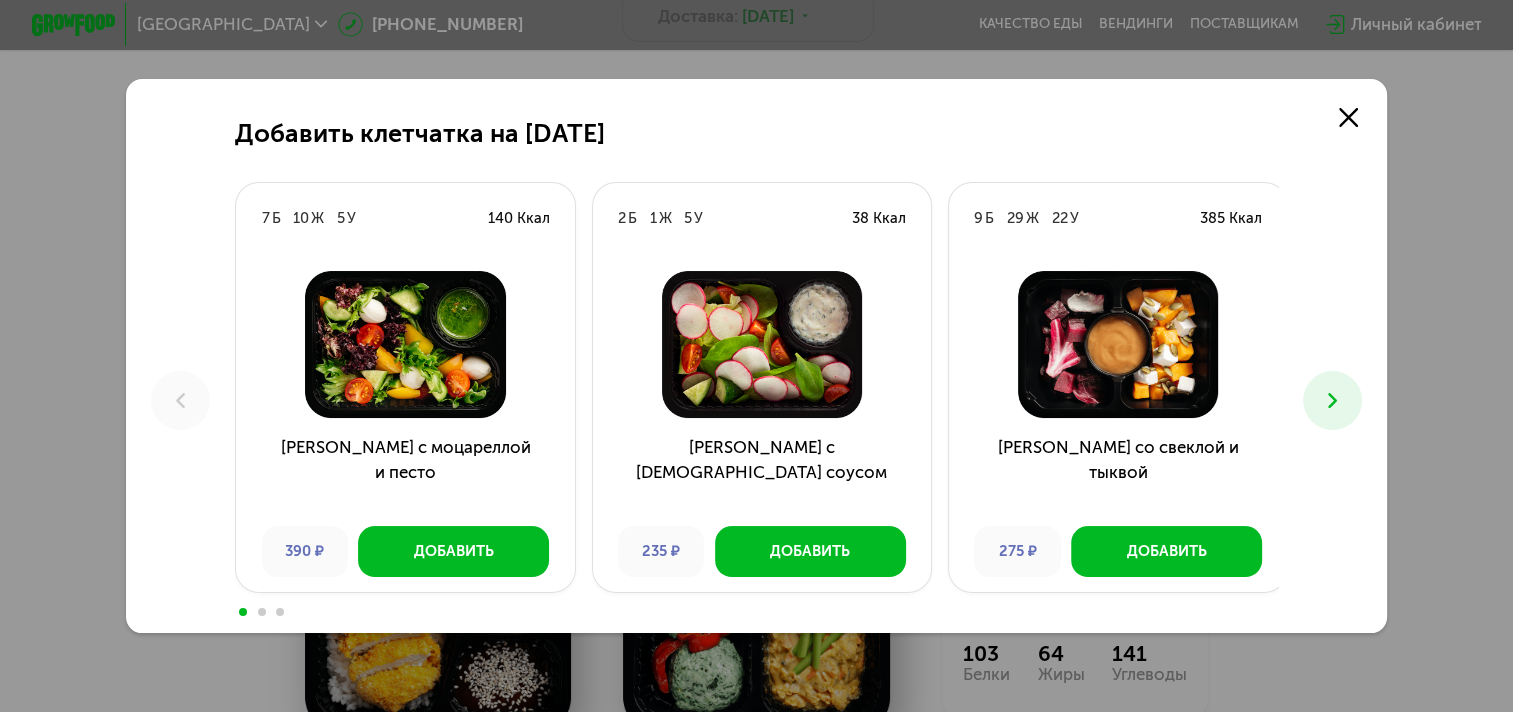 scroll, scrollTop: 0, scrollLeft: 0, axis: both 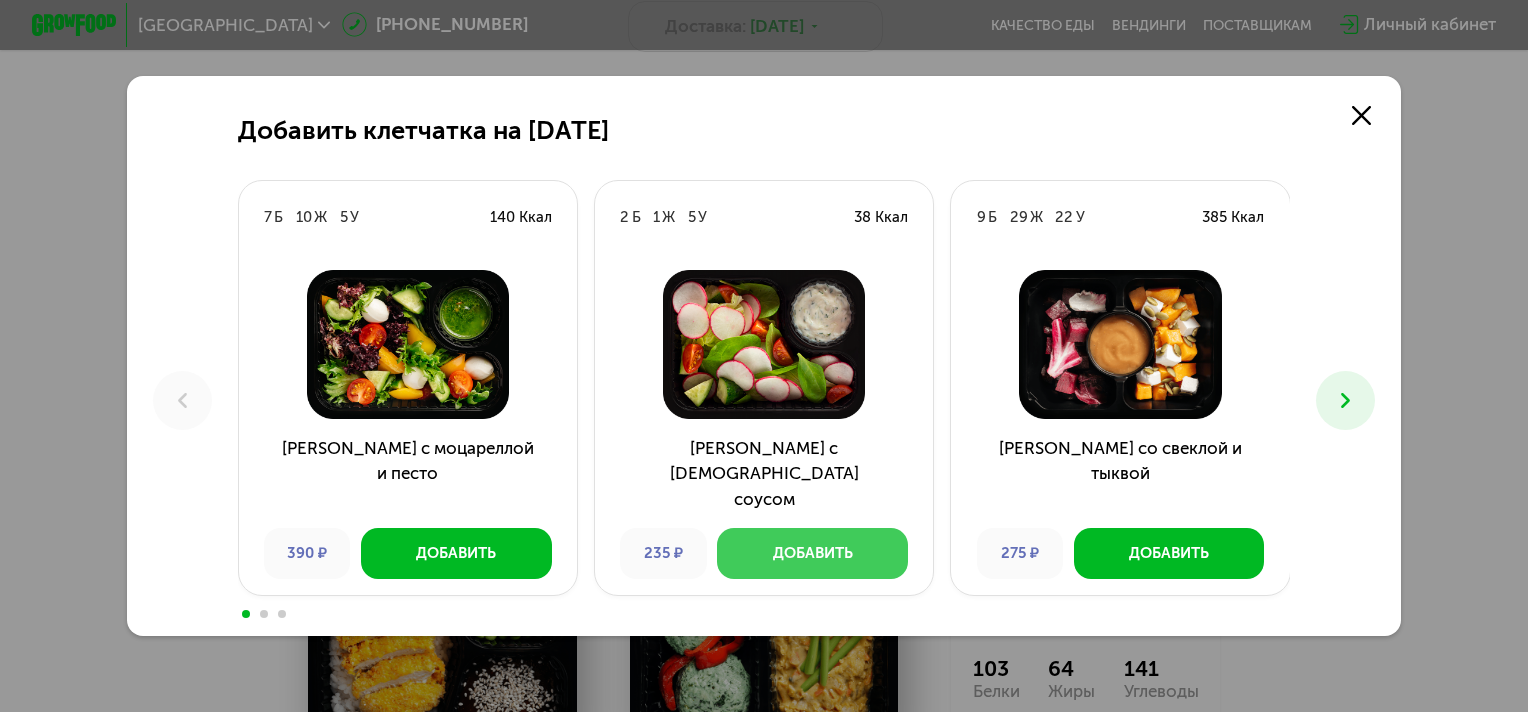 click on "Добавить" at bounding box center (812, 553) 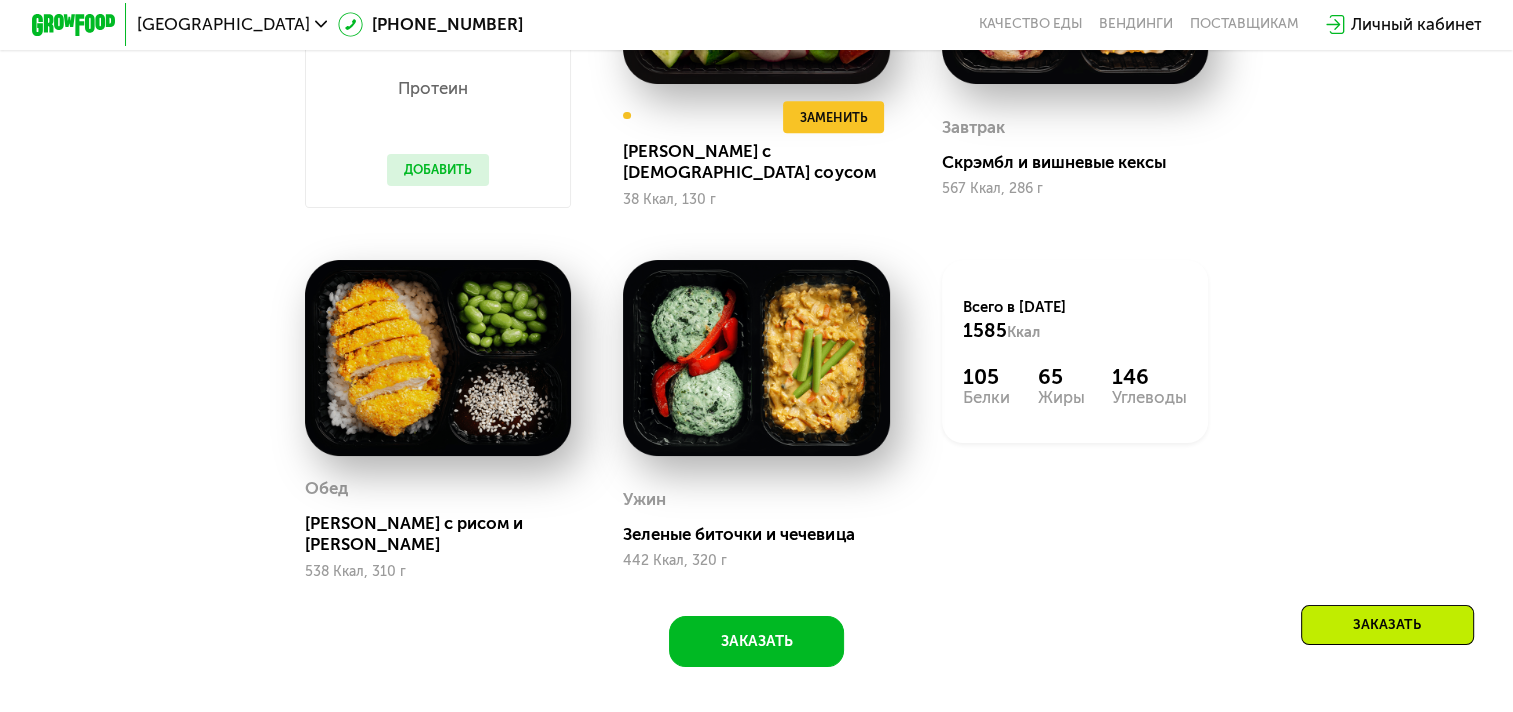 scroll, scrollTop: 1396, scrollLeft: 0, axis: vertical 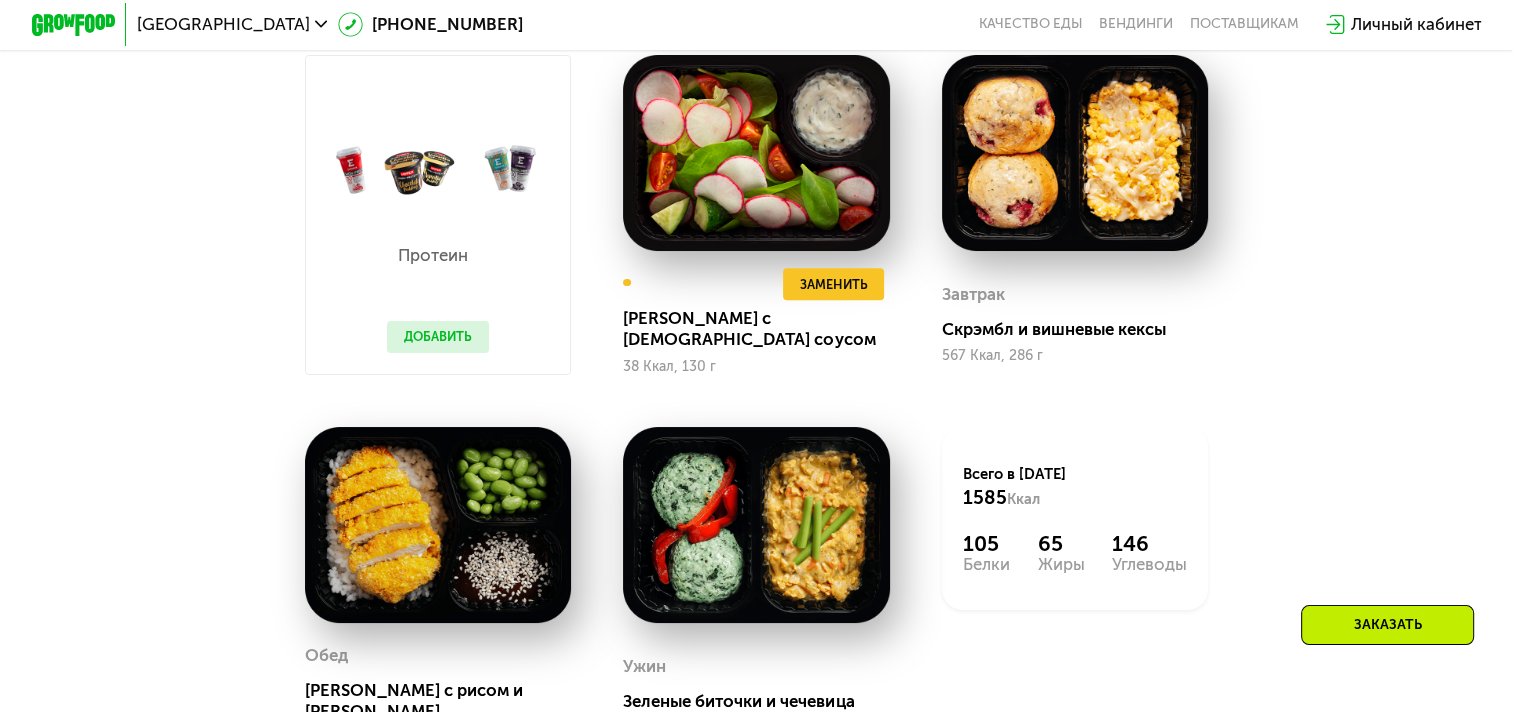 click on "Добавить" at bounding box center [438, 337] 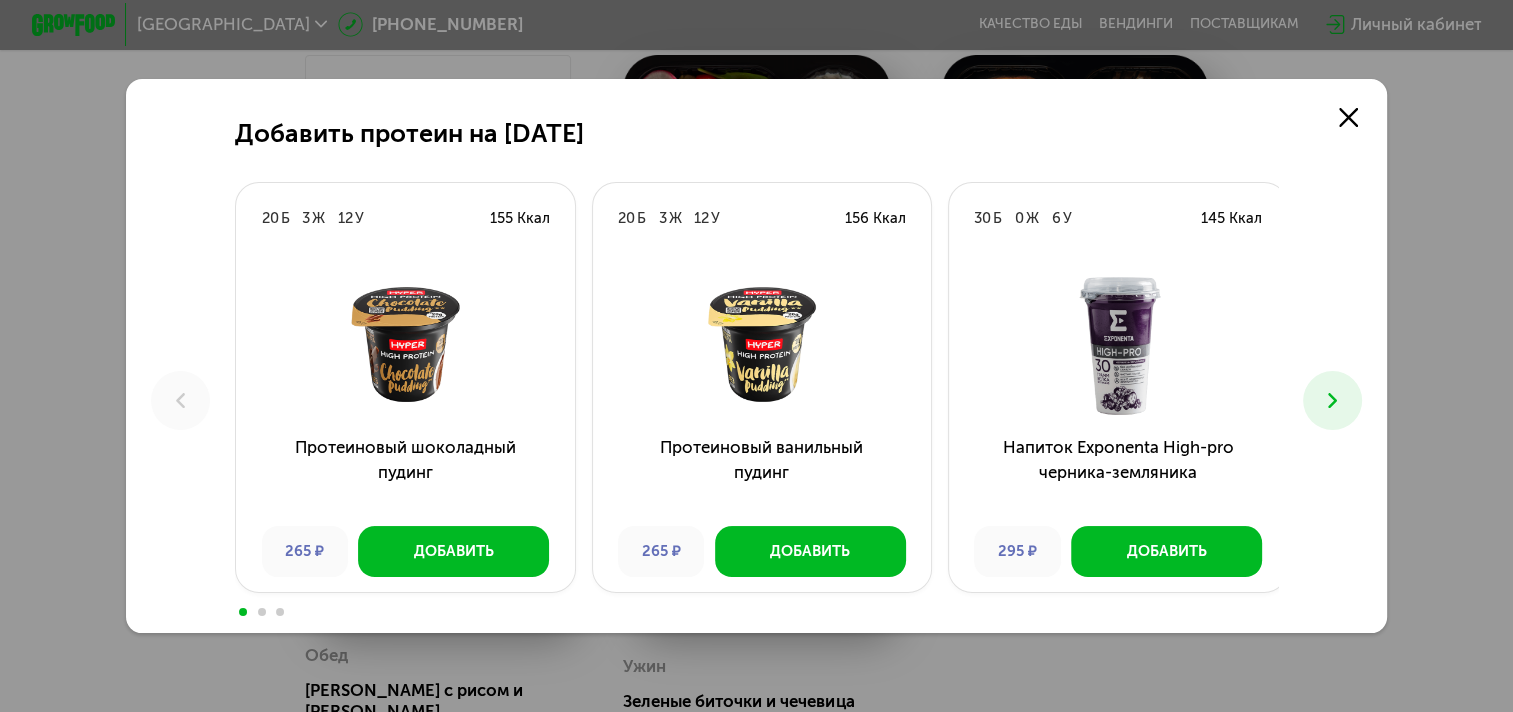 scroll, scrollTop: 0, scrollLeft: 0, axis: both 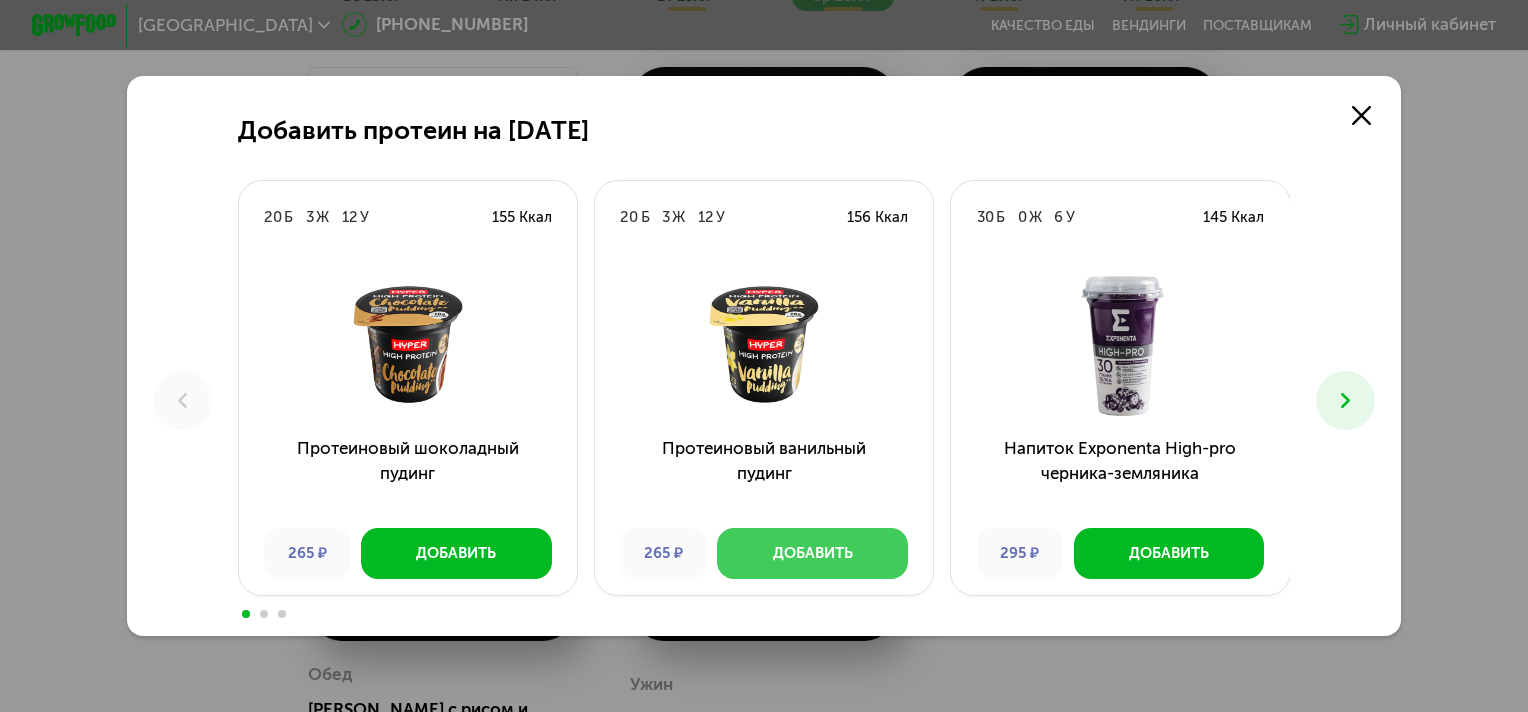 click on "Добавить" at bounding box center (812, 553) 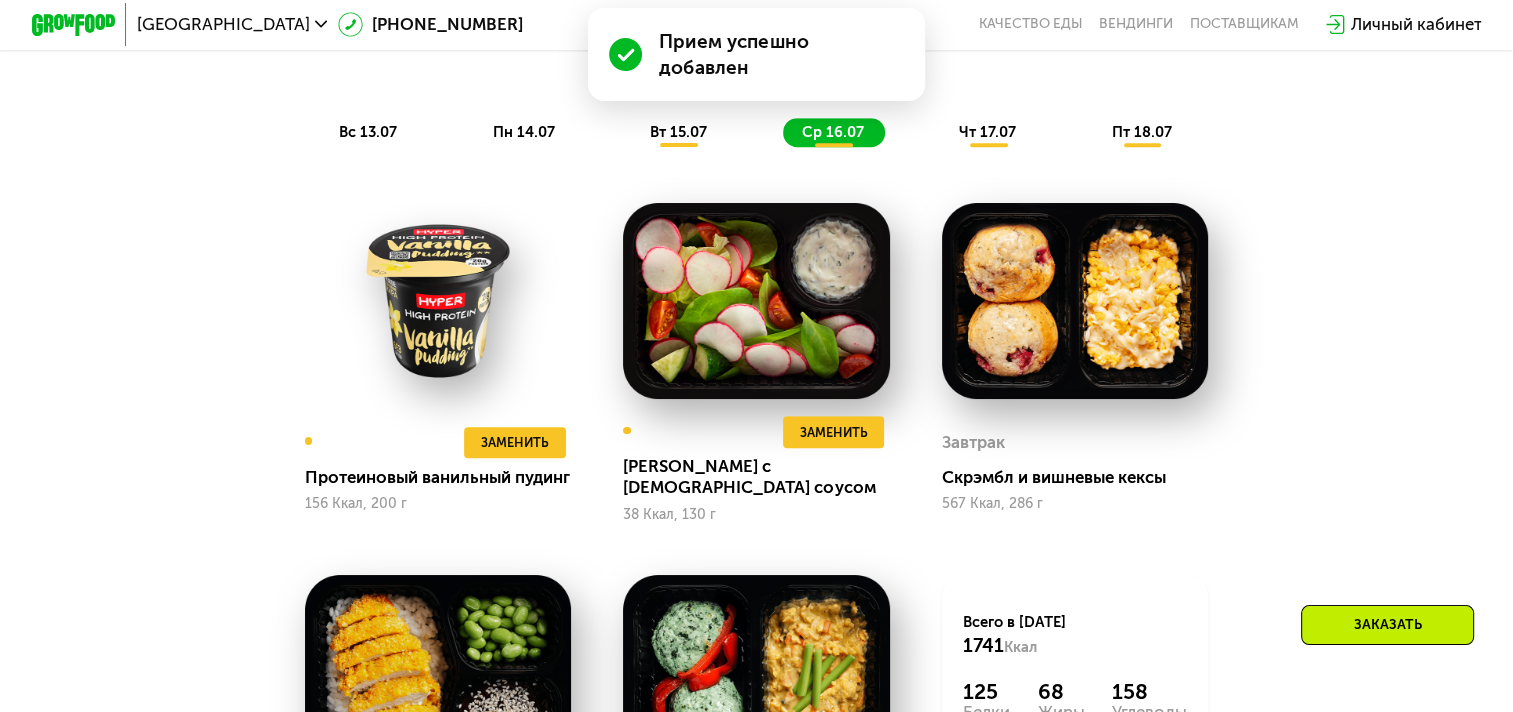scroll, scrollTop: 1229, scrollLeft: 0, axis: vertical 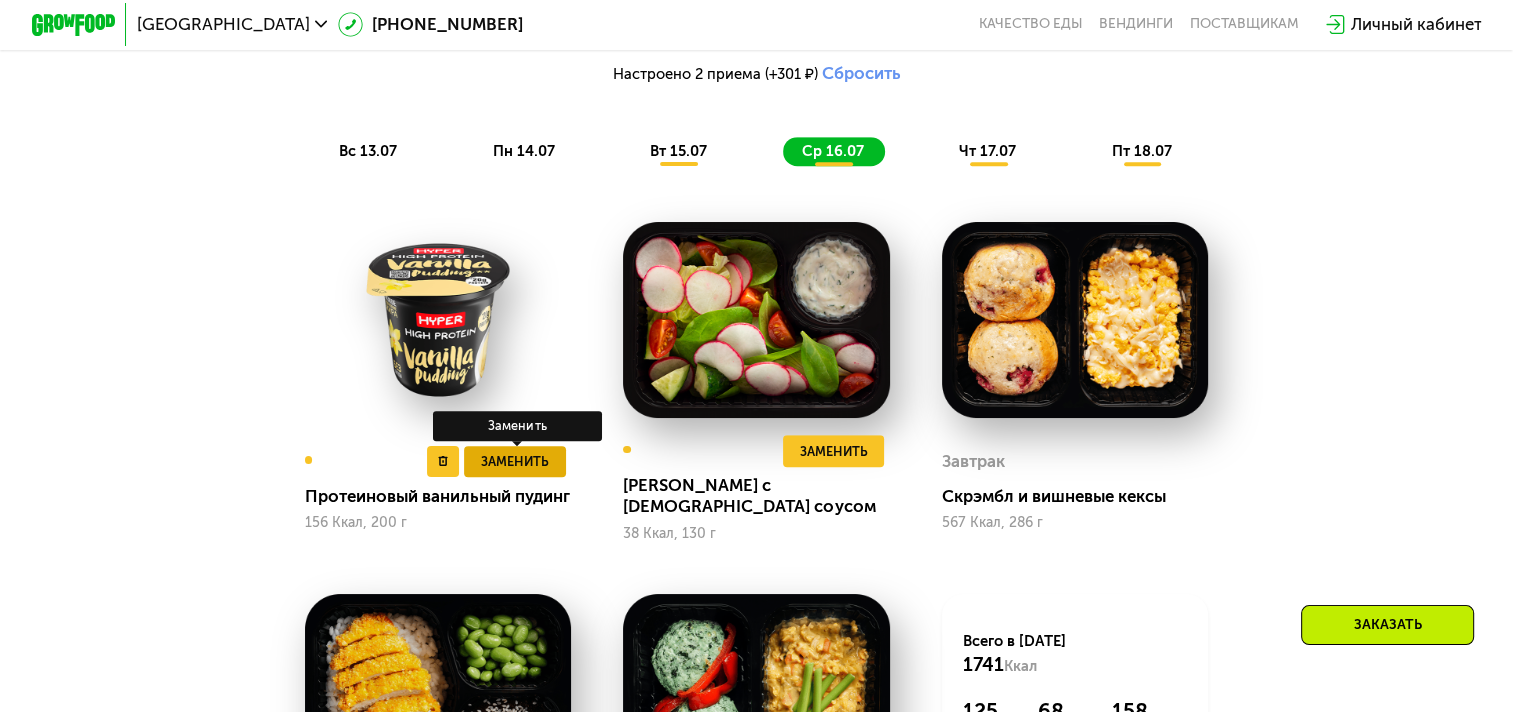 click on "Заменить" at bounding box center (515, 462) 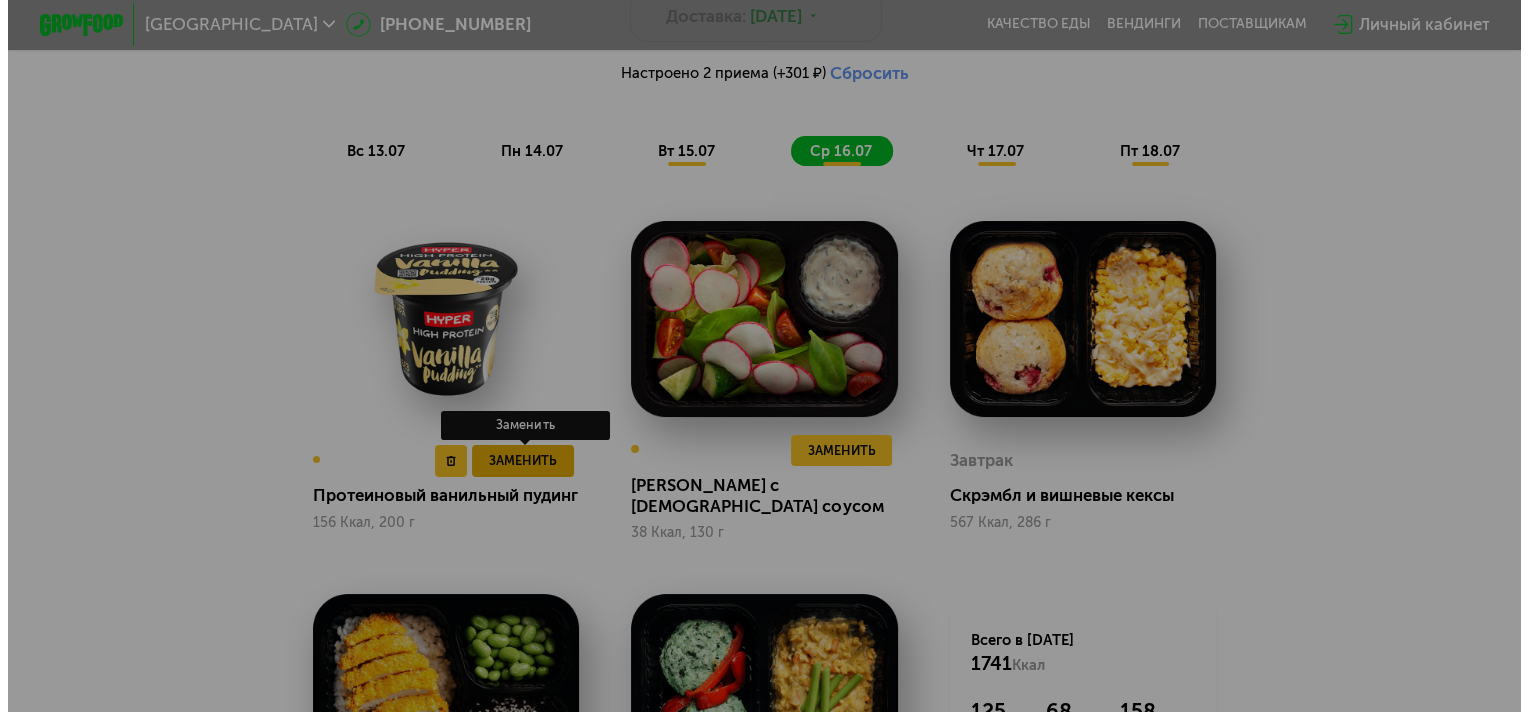 scroll, scrollTop: 0, scrollLeft: 0, axis: both 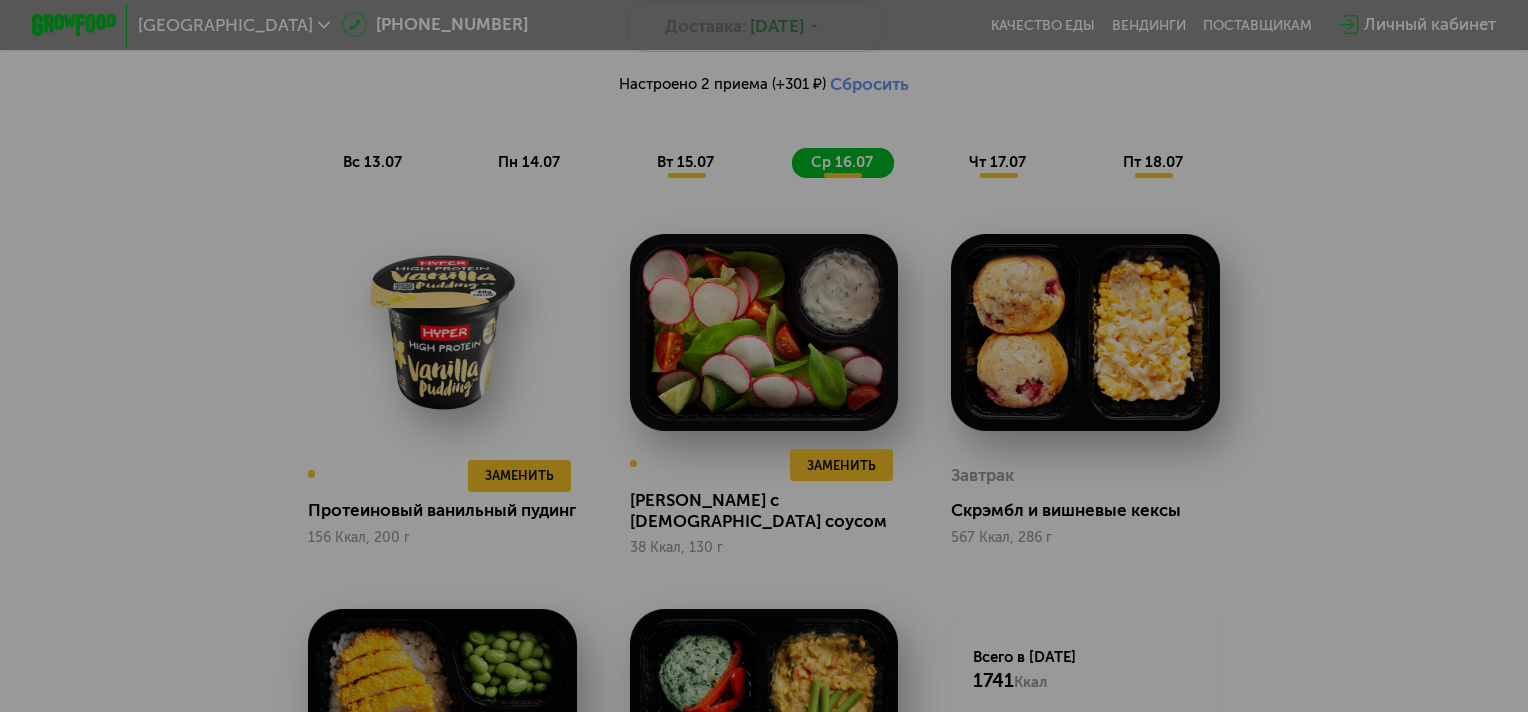 click 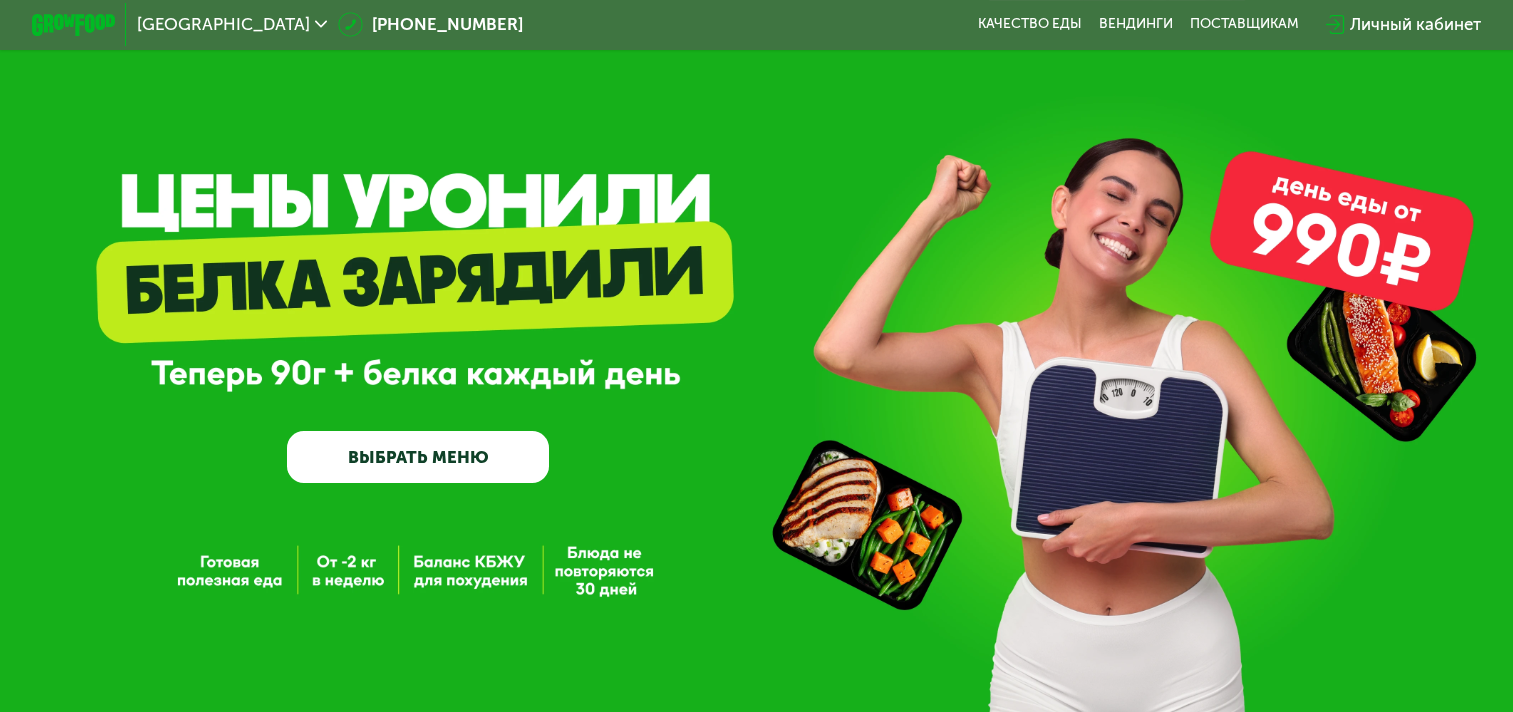 scroll, scrollTop: 0, scrollLeft: 0, axis: both 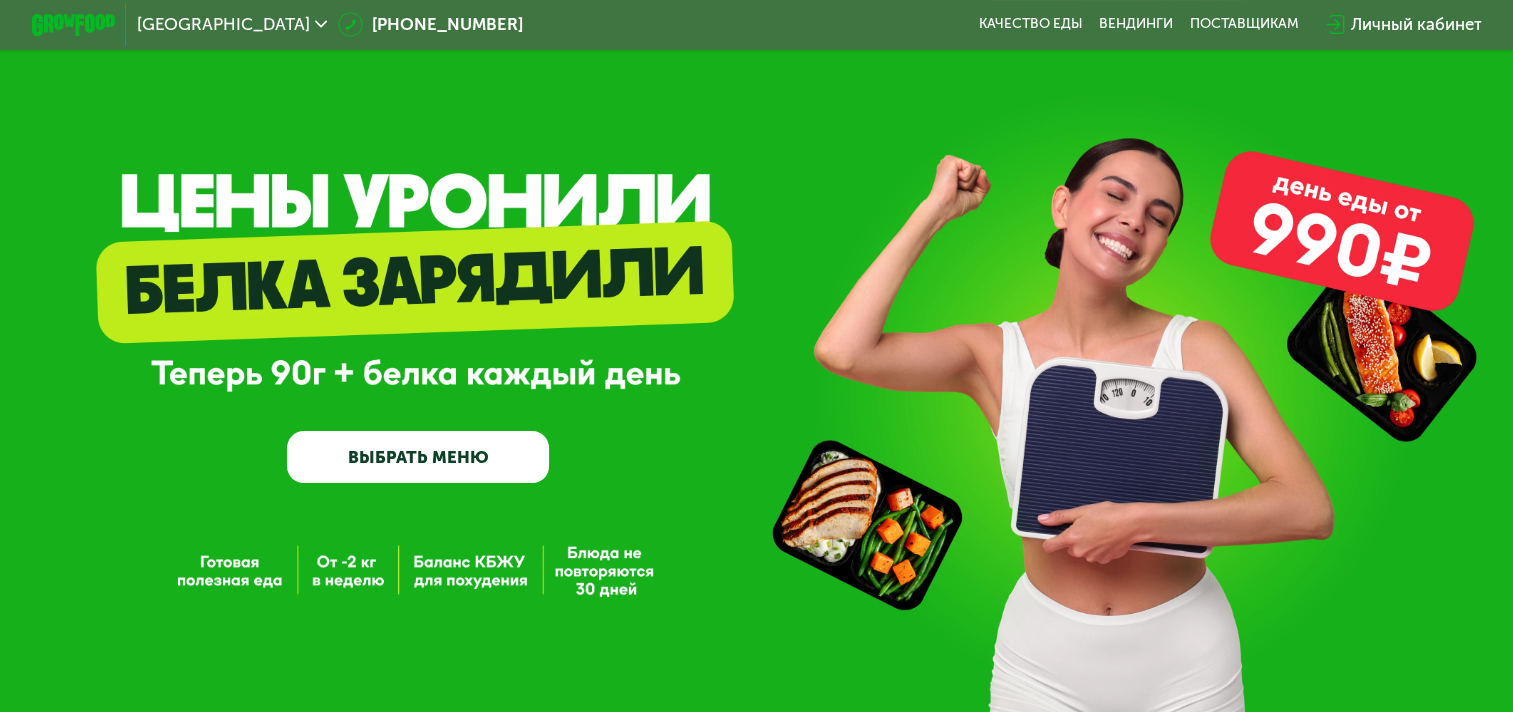 click on "ВЫБРАТЬ МЕНЮ" at bounding box center [418, 457] 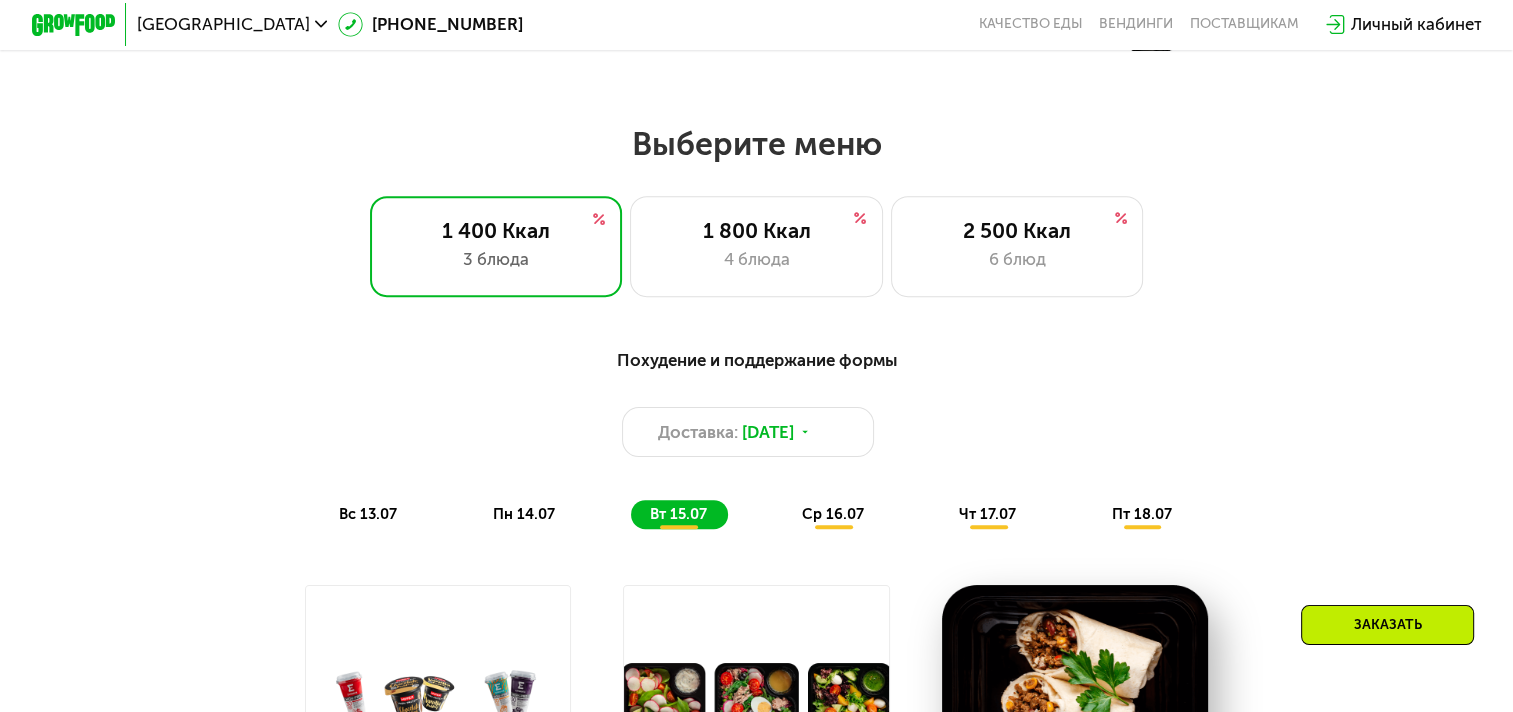 scroll, scrollTop: 896, scrollLeft: 0, axis: vertical 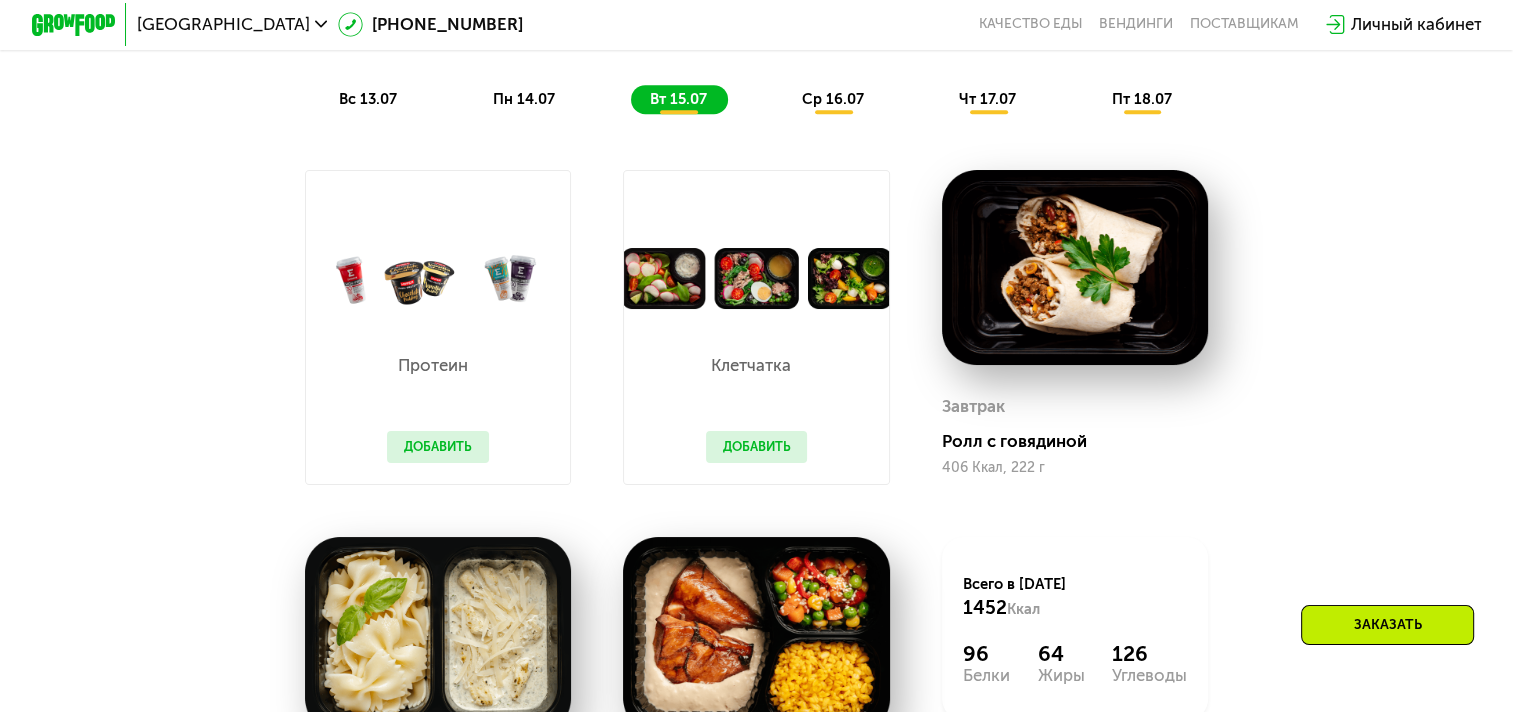 click on "Добавить" at bounding box center (438, 447) 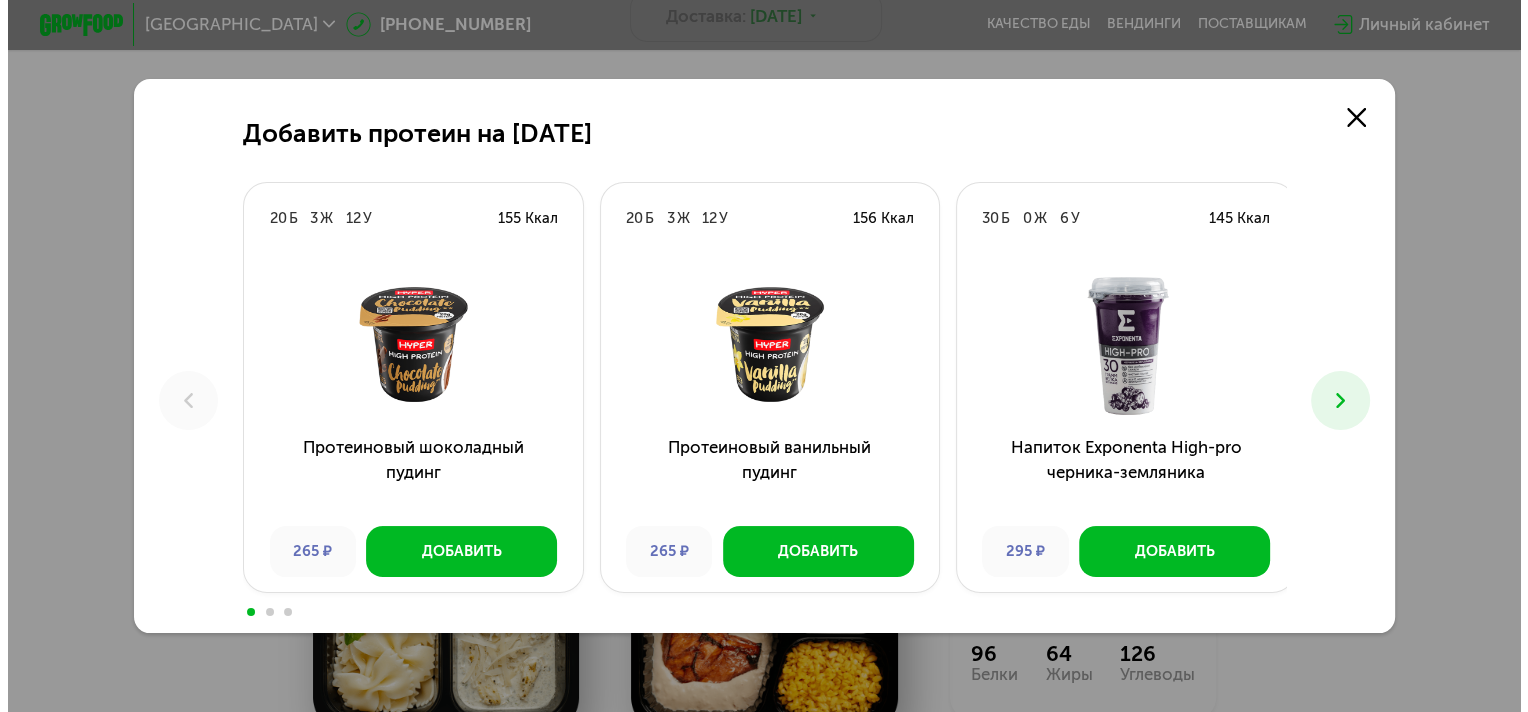 scroll, scrollTop: 0, scrollLeft: 0, axis: both 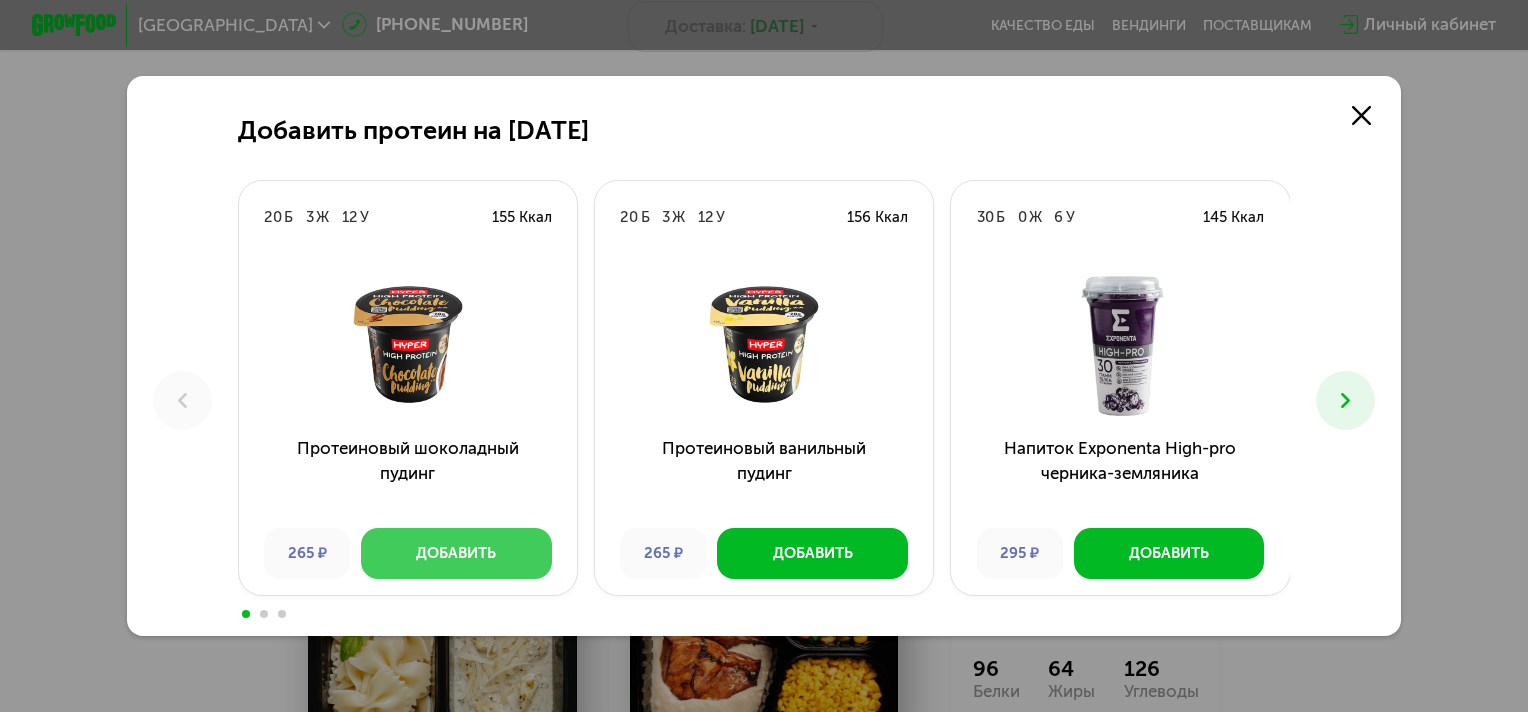 click on "Добавить" at bounding box center [456, 553] 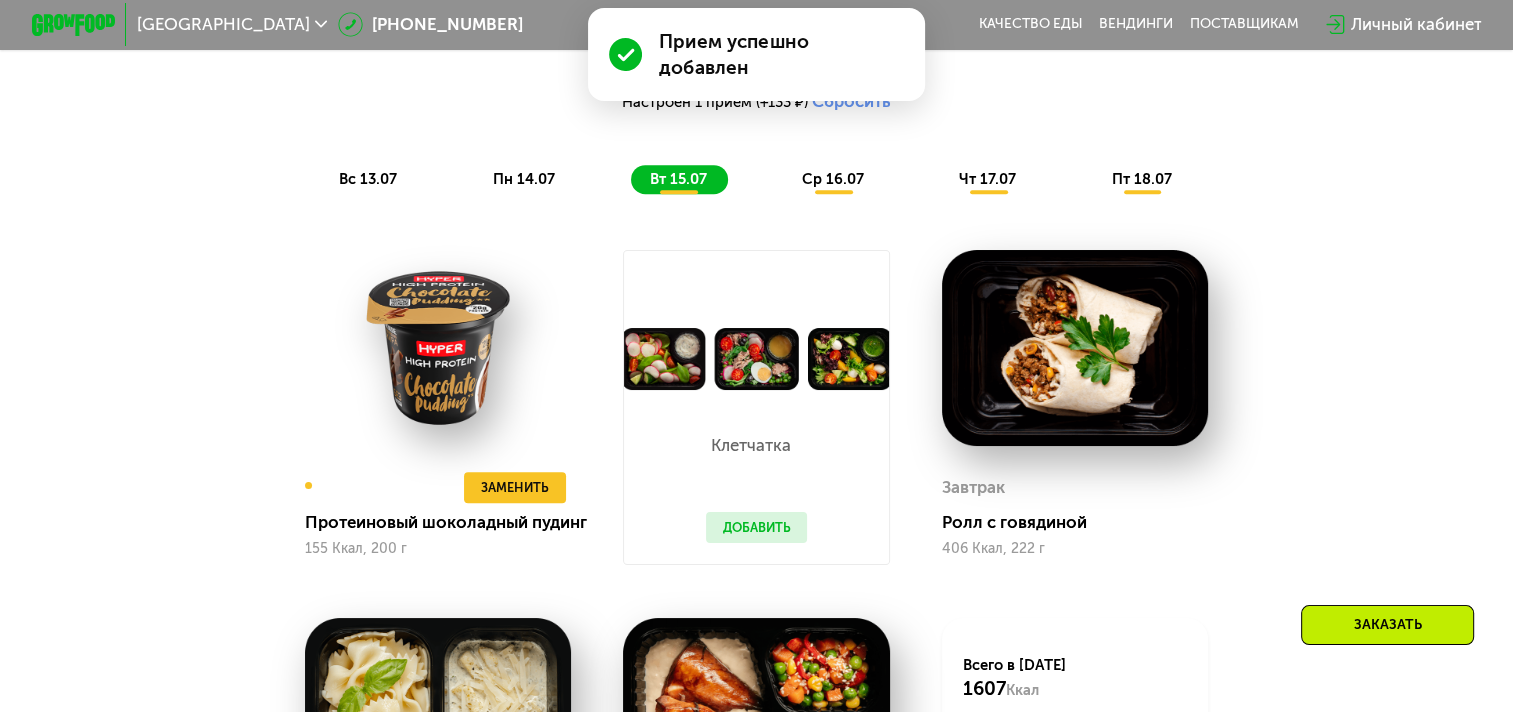 scroll, scrollTop: 1229, scrollLeft: 0, axis: vertical 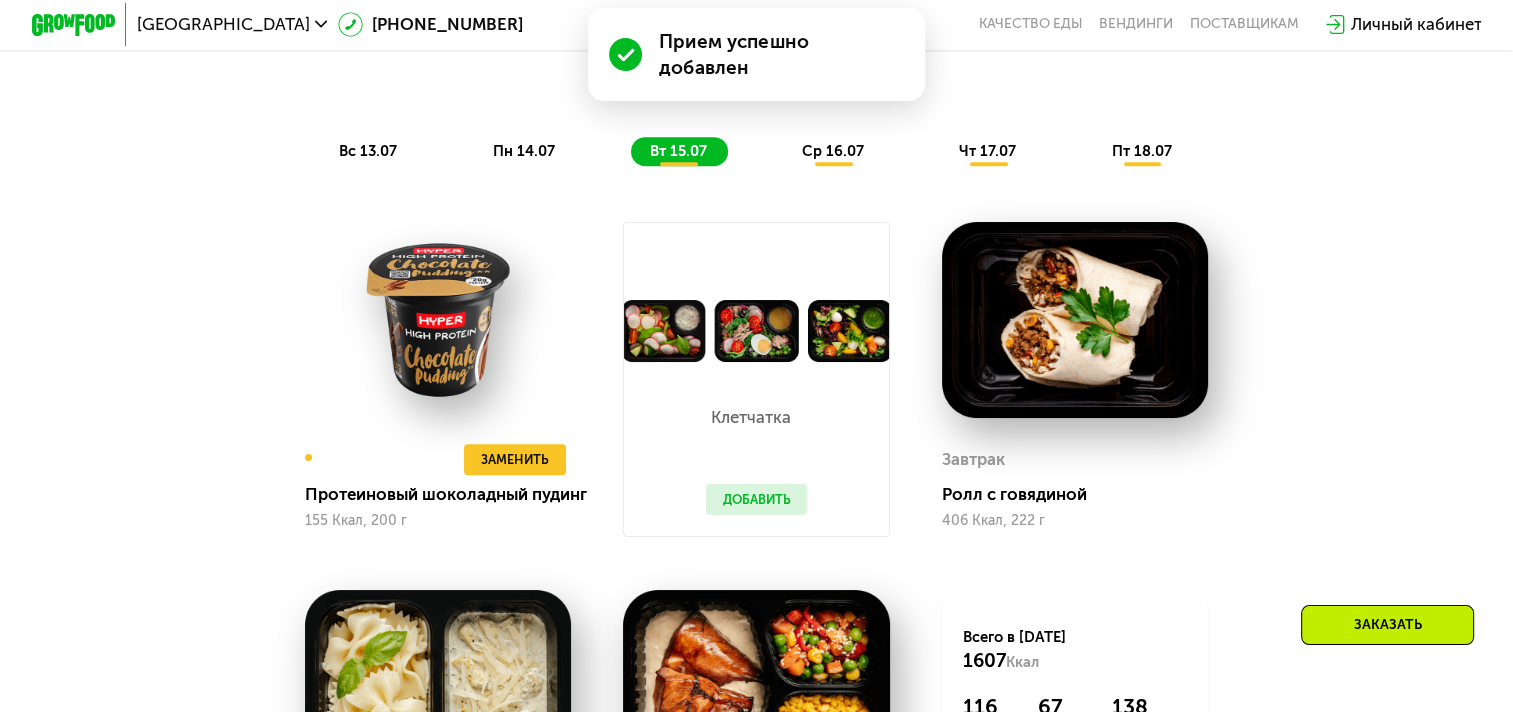 click on "Добавить" at bounding box center [757, 500] 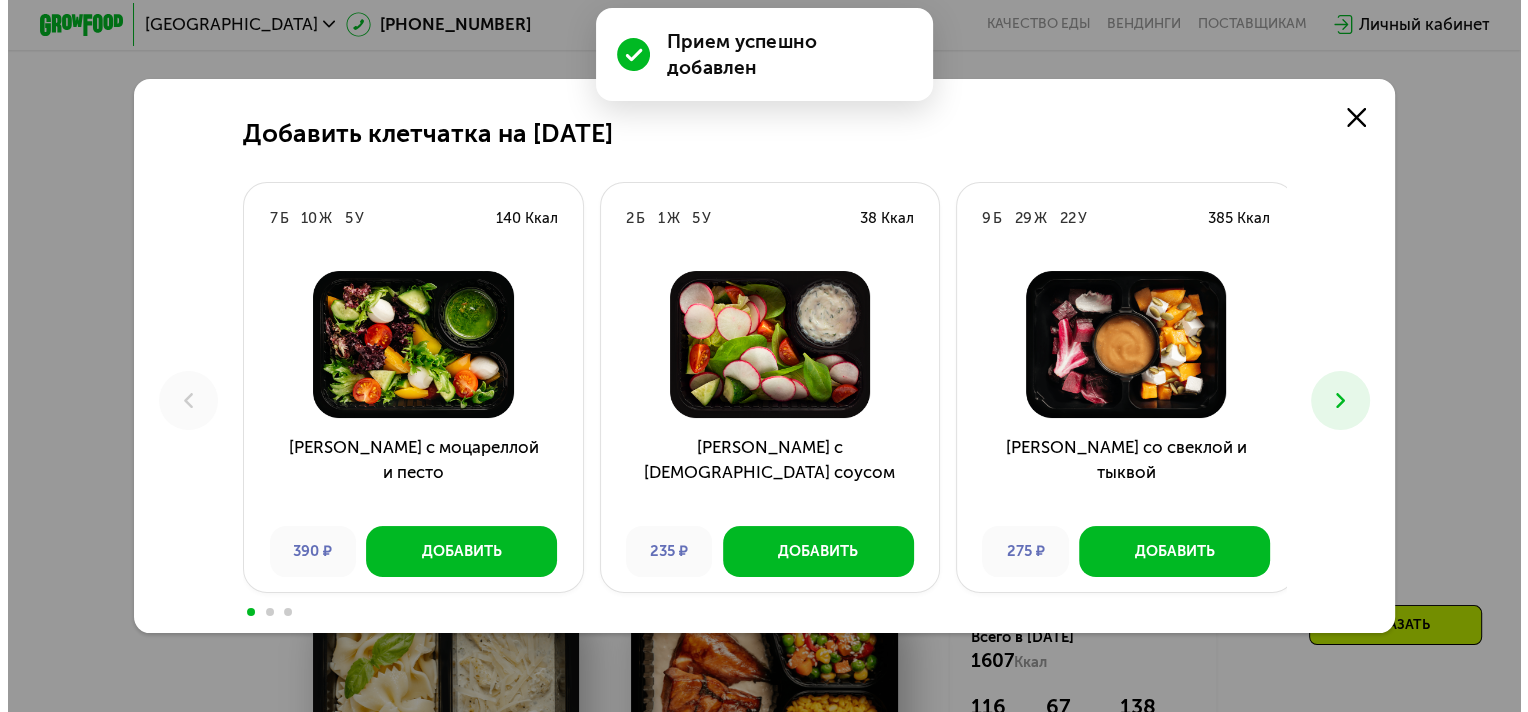 scroll, scrollTop: 0, scrollLeft: 0, axis: both 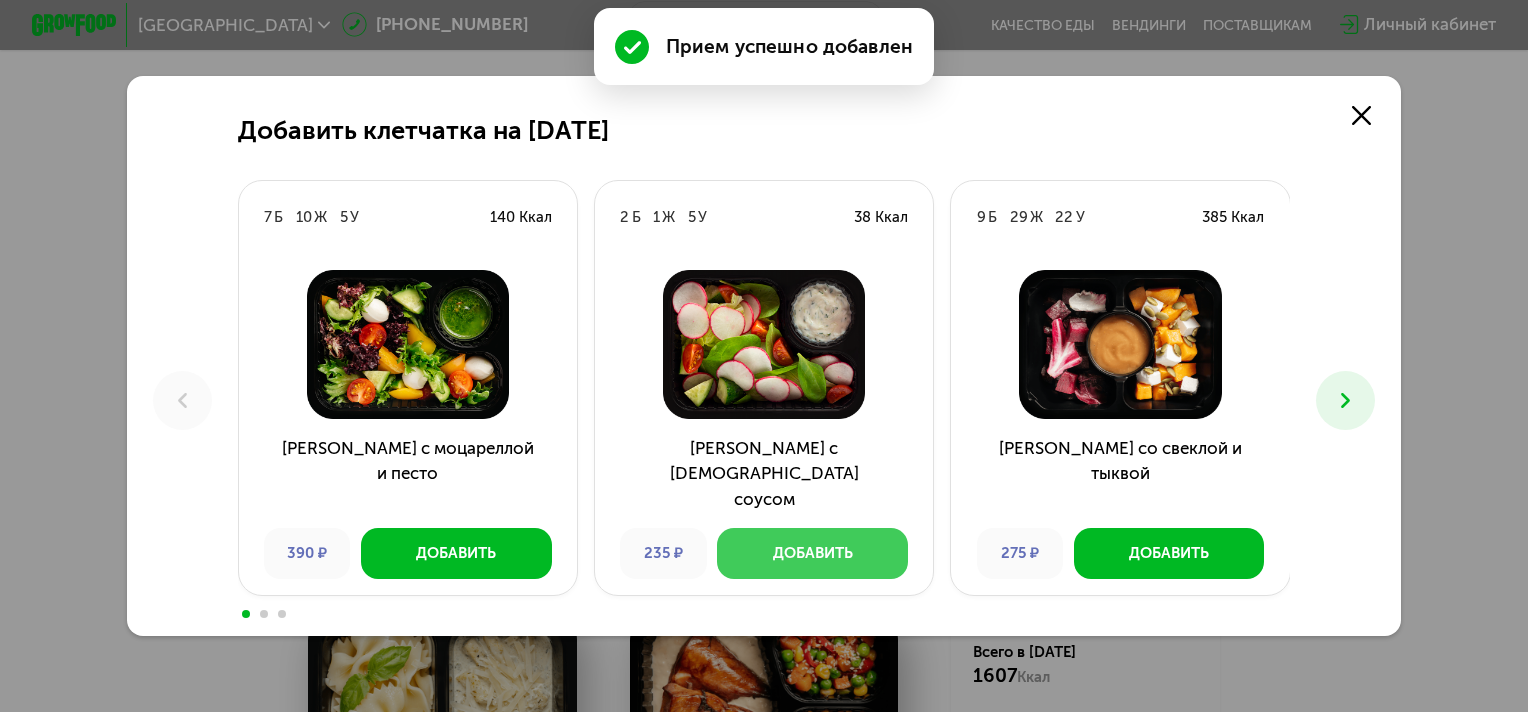 click on "Добавить" at bounding box center (812, 553) 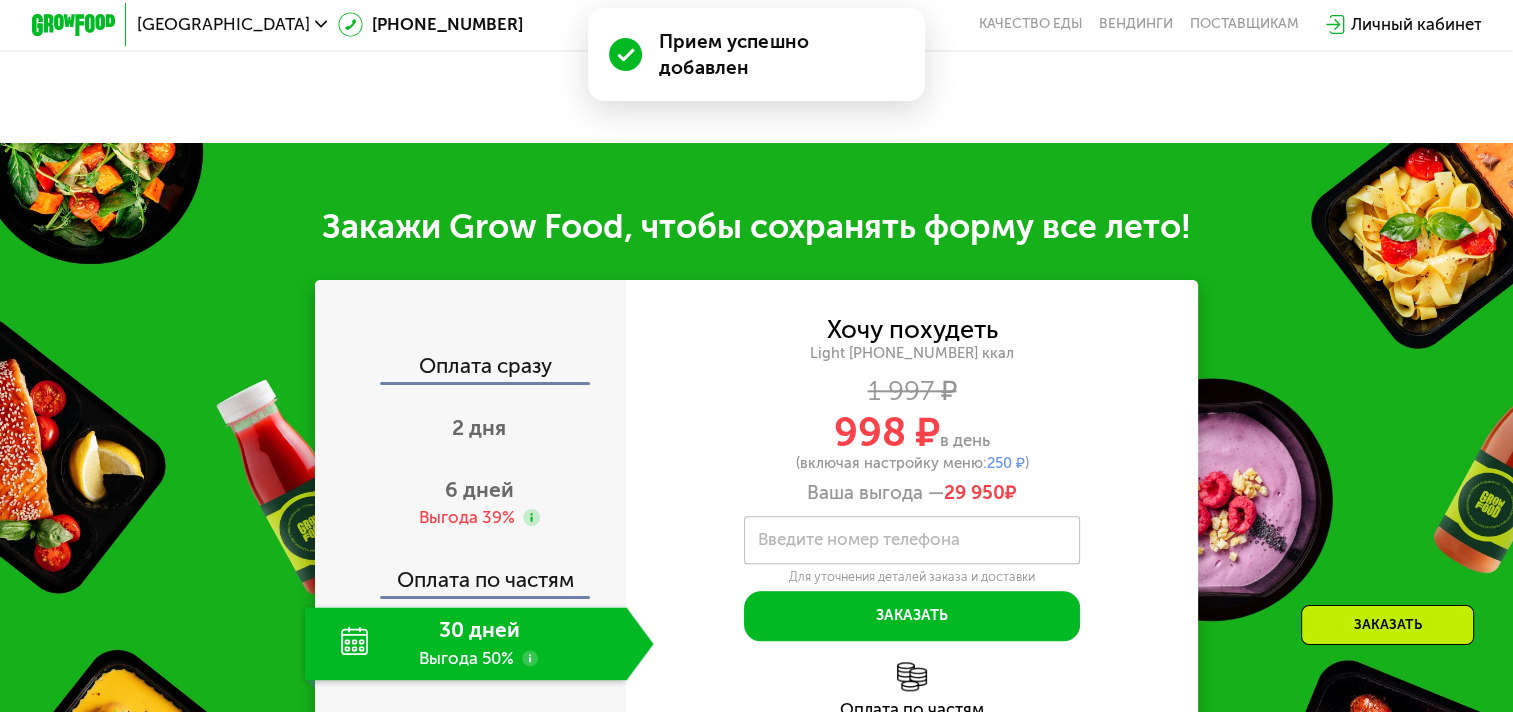 scroll, scrollTop: 2229, scrollLeft: 0, axis: vertical 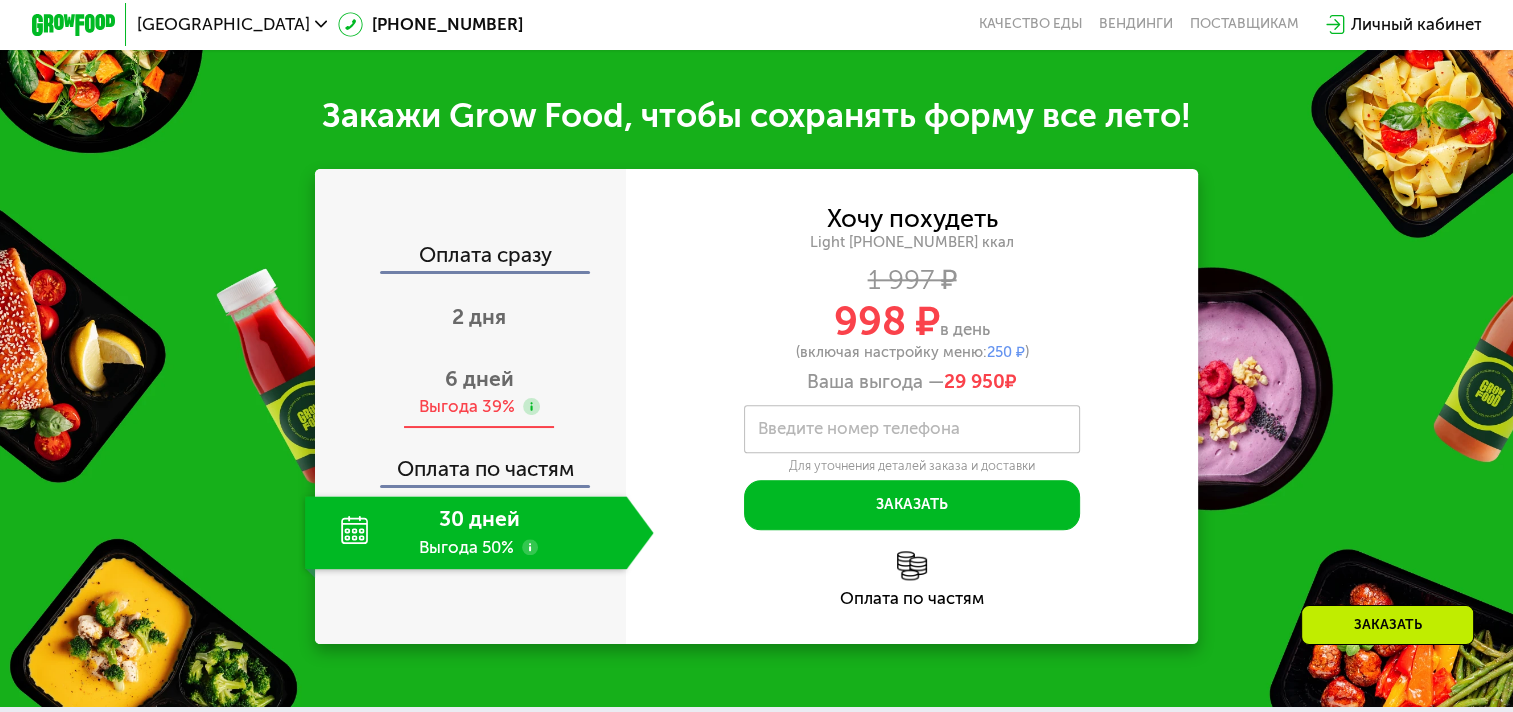 click on "Выгода 39%" at bounding box center [467, 406] 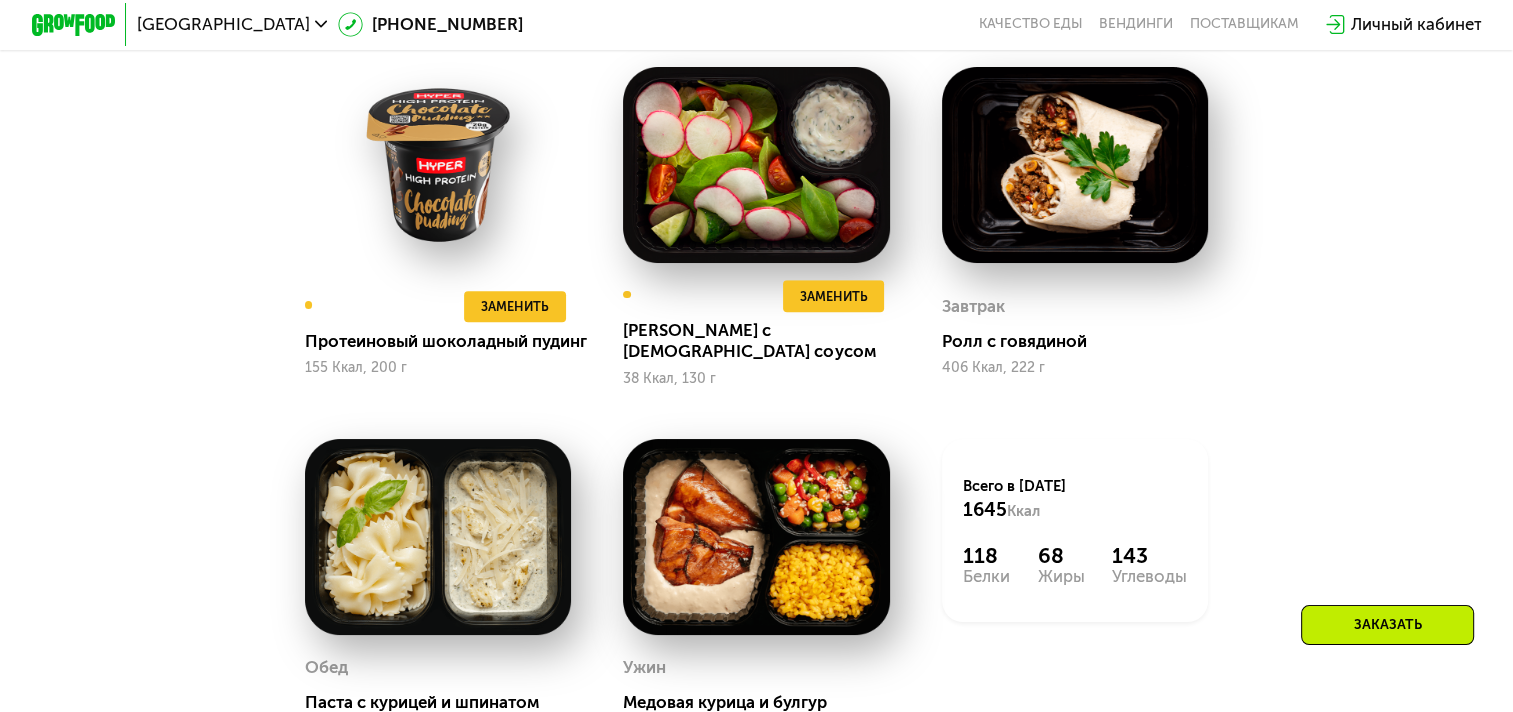 scroll, scrollTop: 1229, scrollLeft: 0, axis: vertical 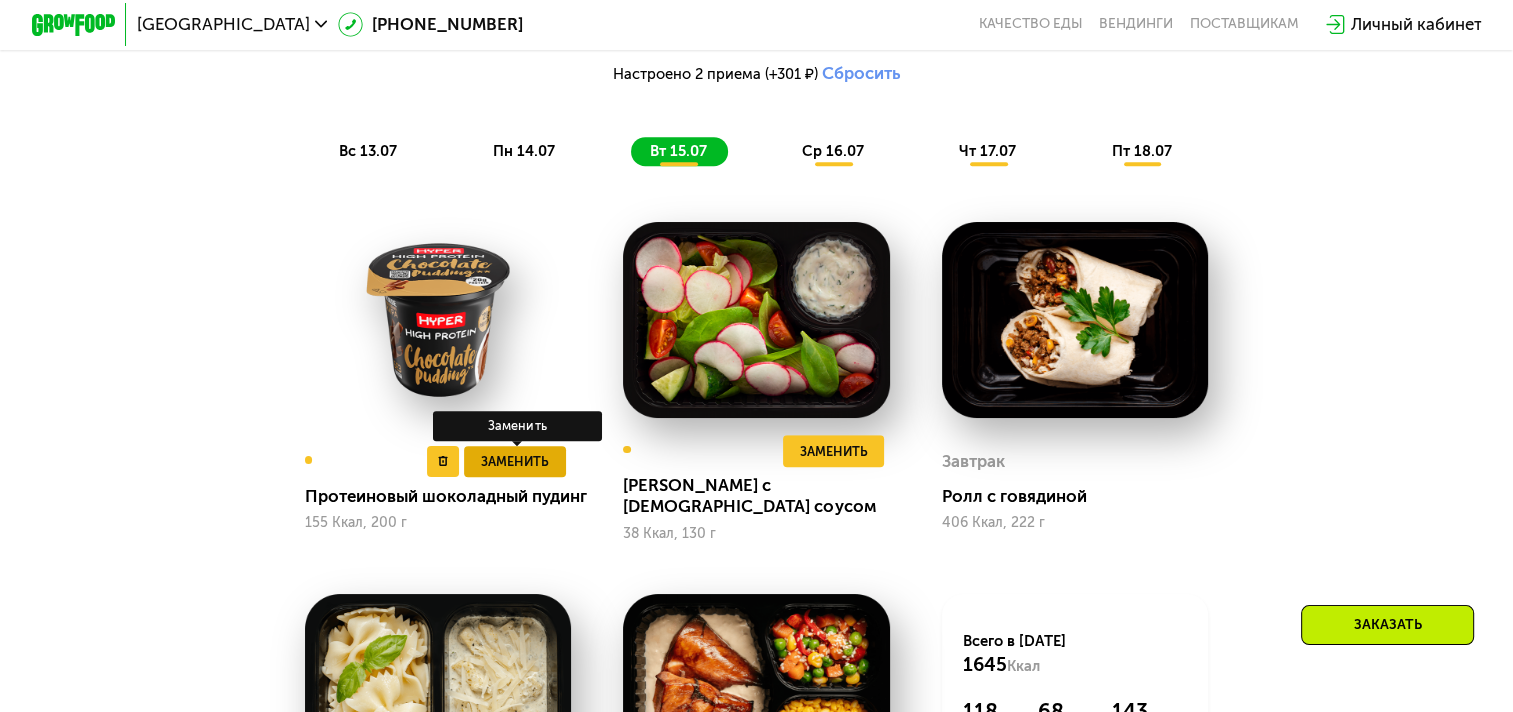 click on "Заменить" at bounding box center (515, 462) 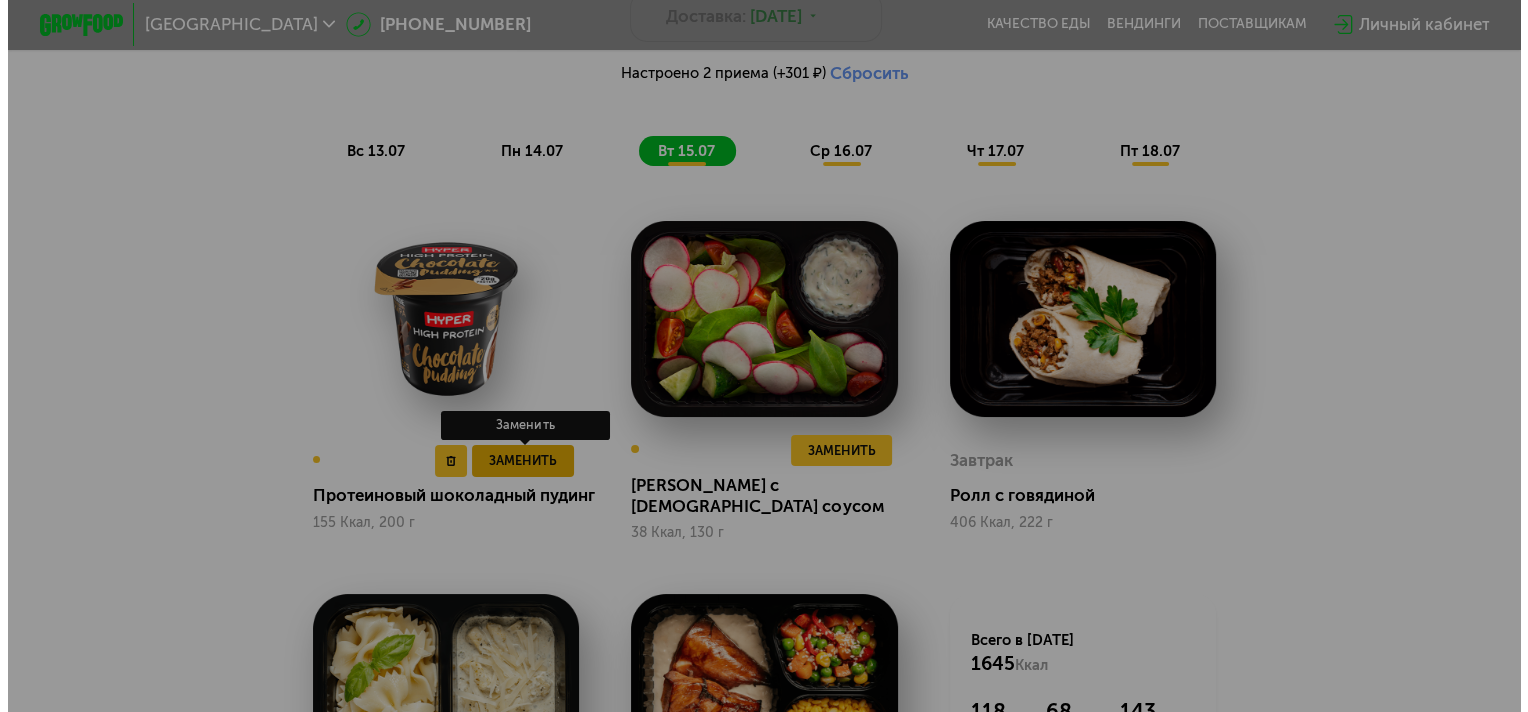 scroll, scrollTop: 0, scrollLeft: 0, axis: both 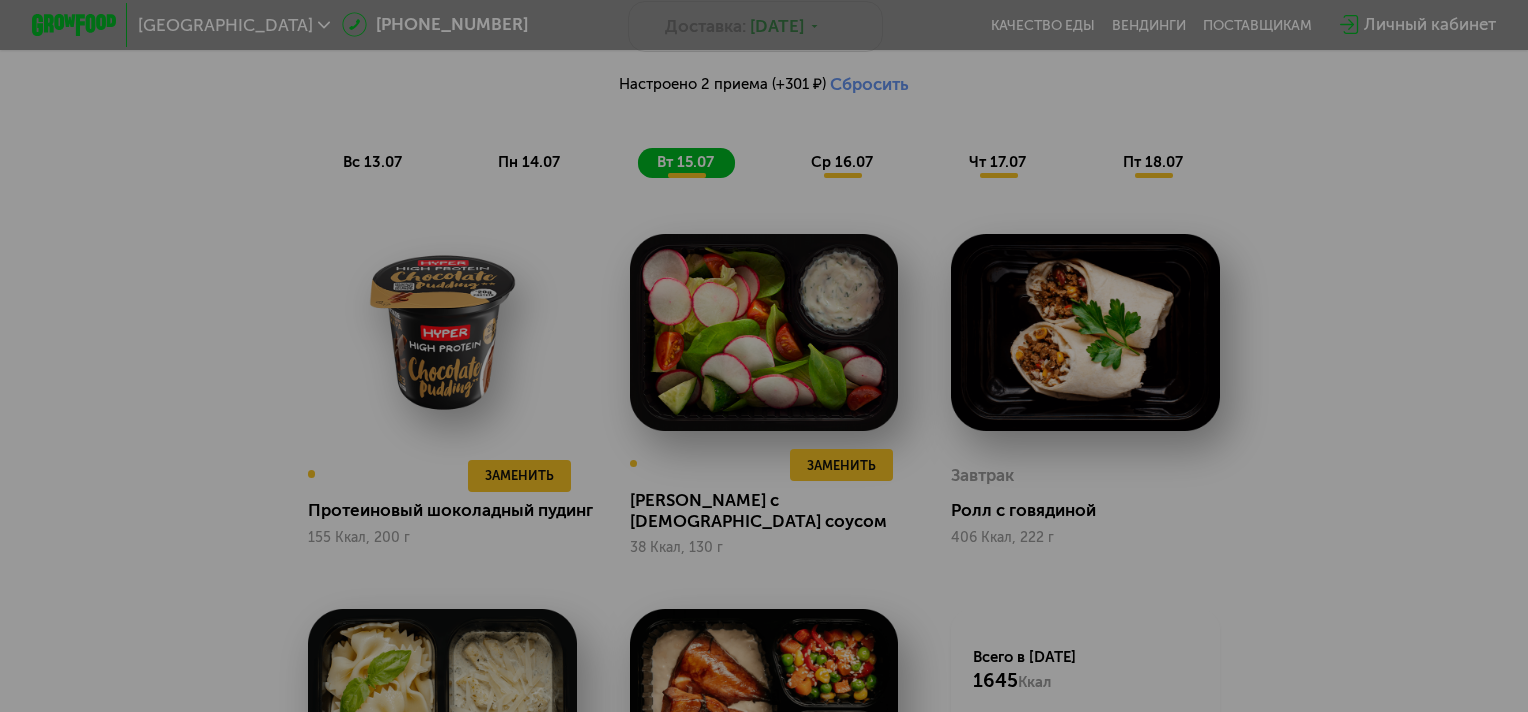 click 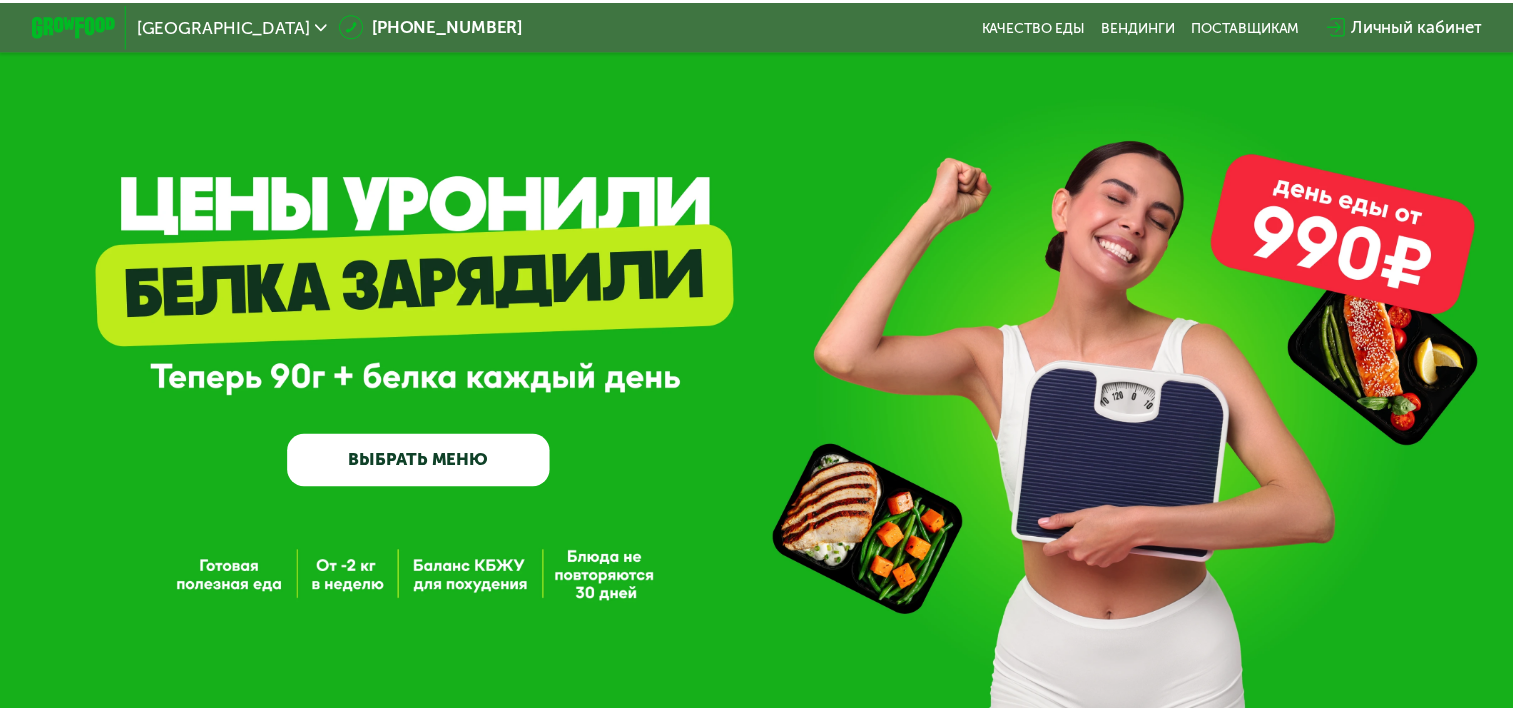 scroll, scrollTop: 0, scrollLeft: 0, axis: both 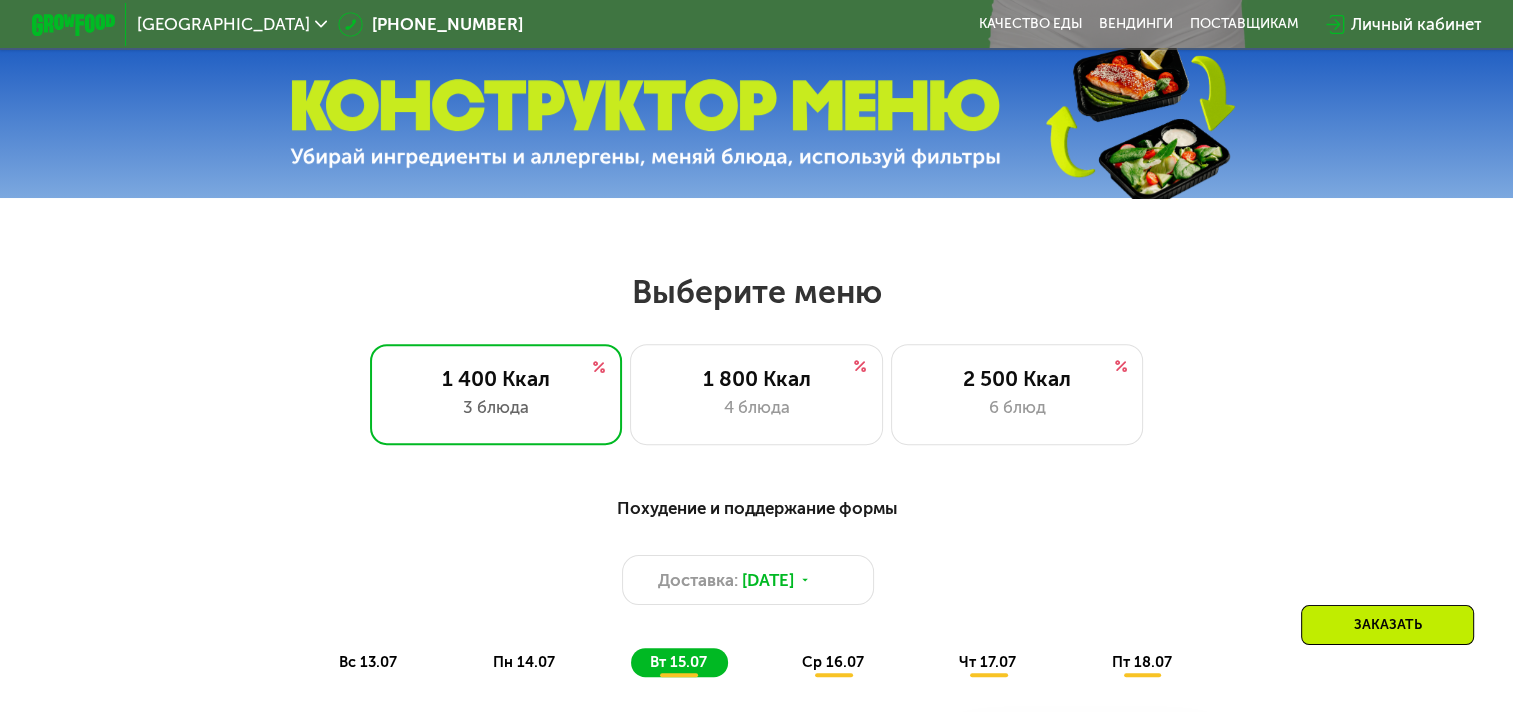 click at bounding box center (645, 123) 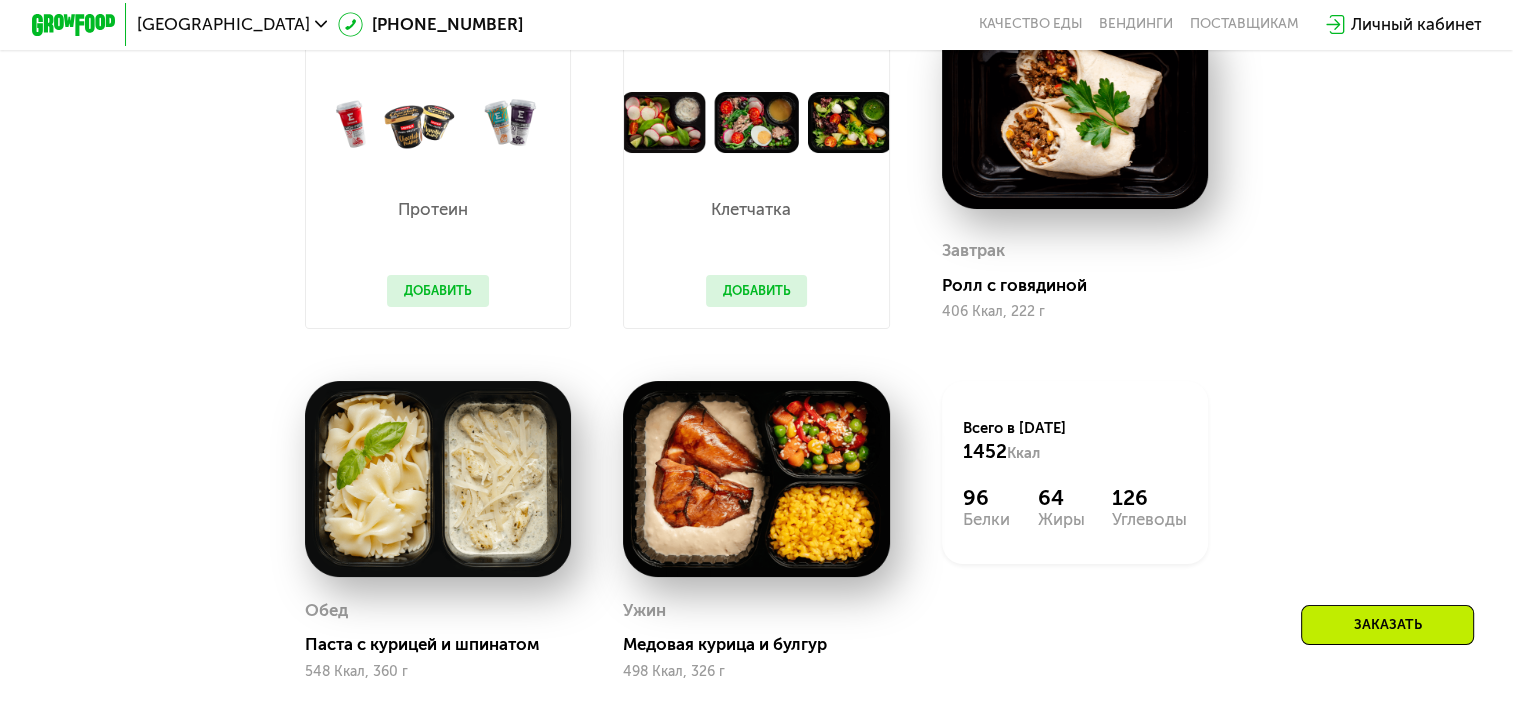 scroll, scrollTop: 1333, scrollLeft: 0, axis: vertical 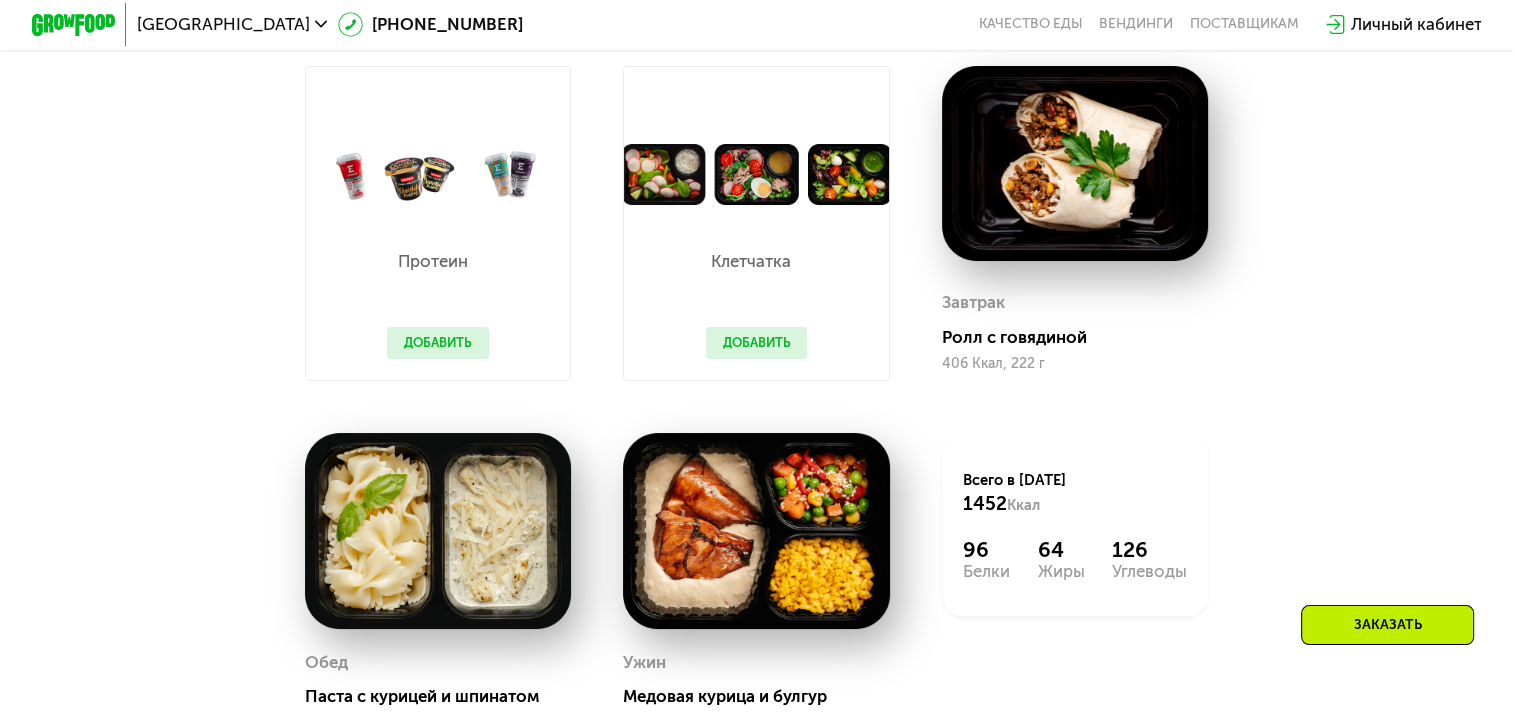 click on "Добавить" at bounding box center [438, 343] 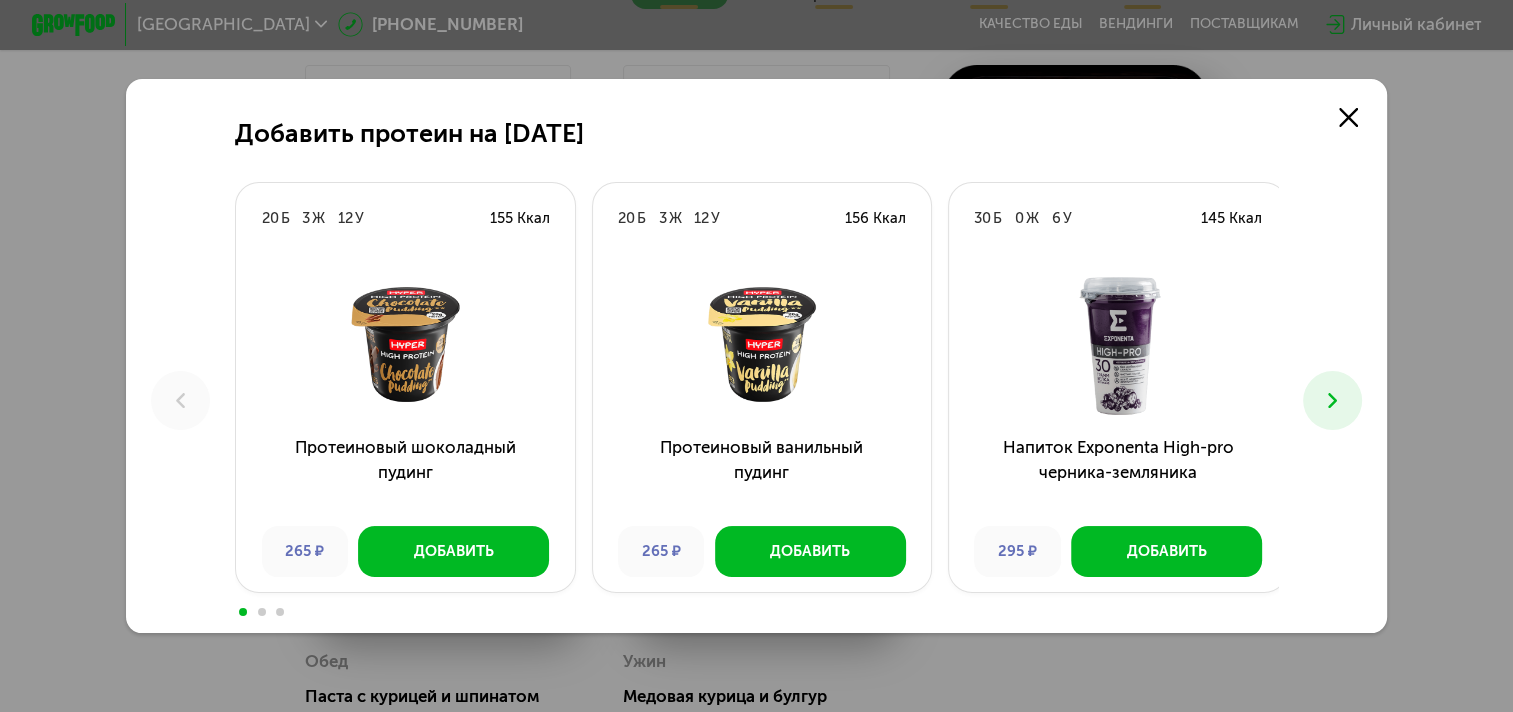 scroll, scrollTop: 0, scrollLeft: 0, axis: both 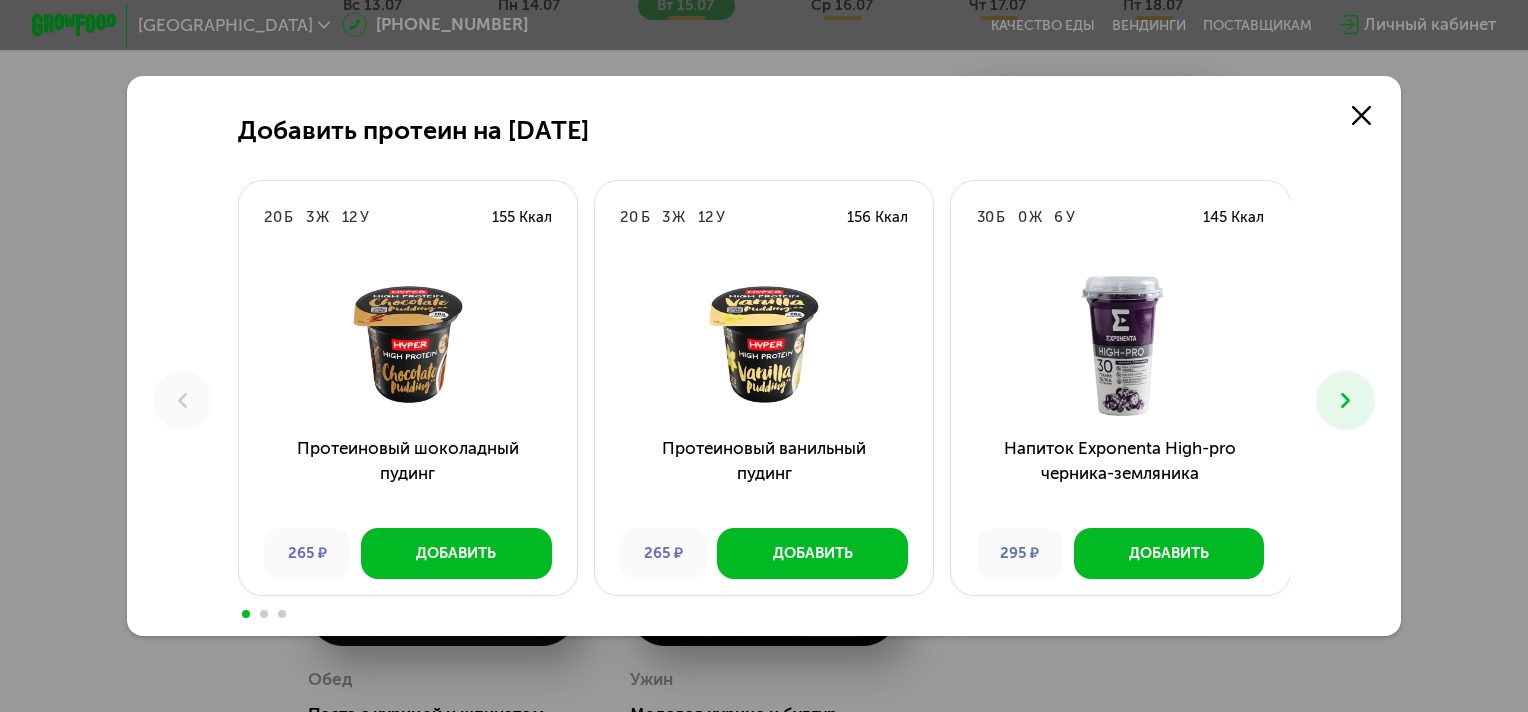 click at bounding box center [1345, 400] 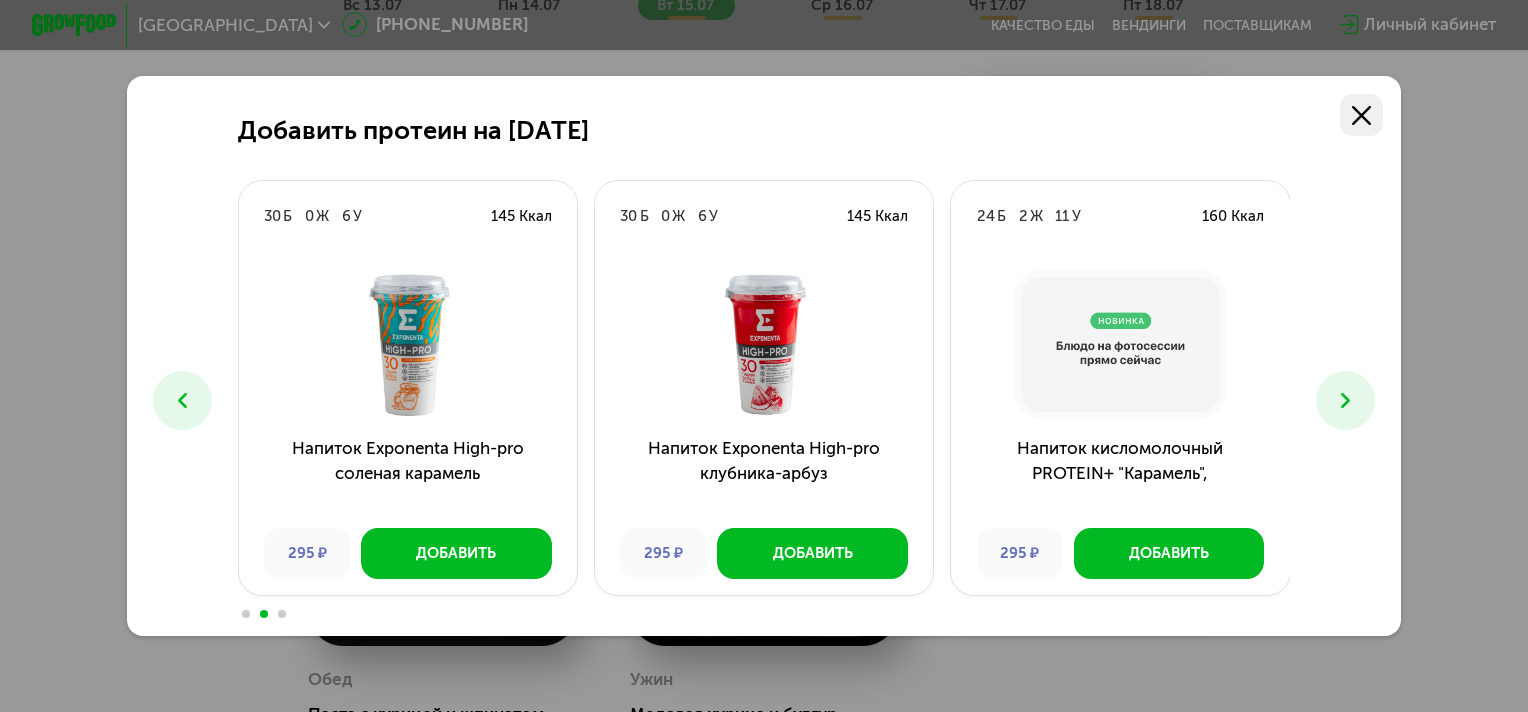 click 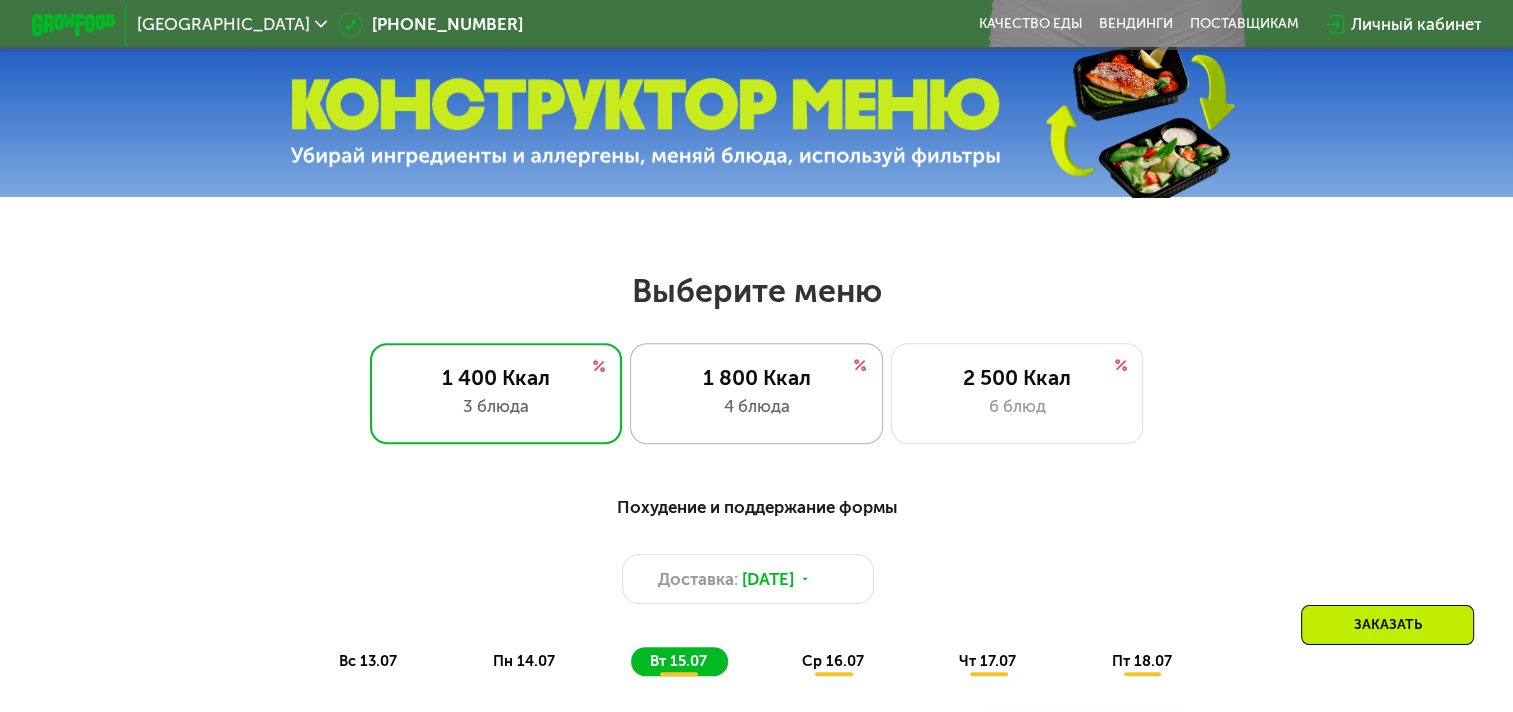 scroll, scrollTop: 1167, scrollLeft: 0, axis: vertical 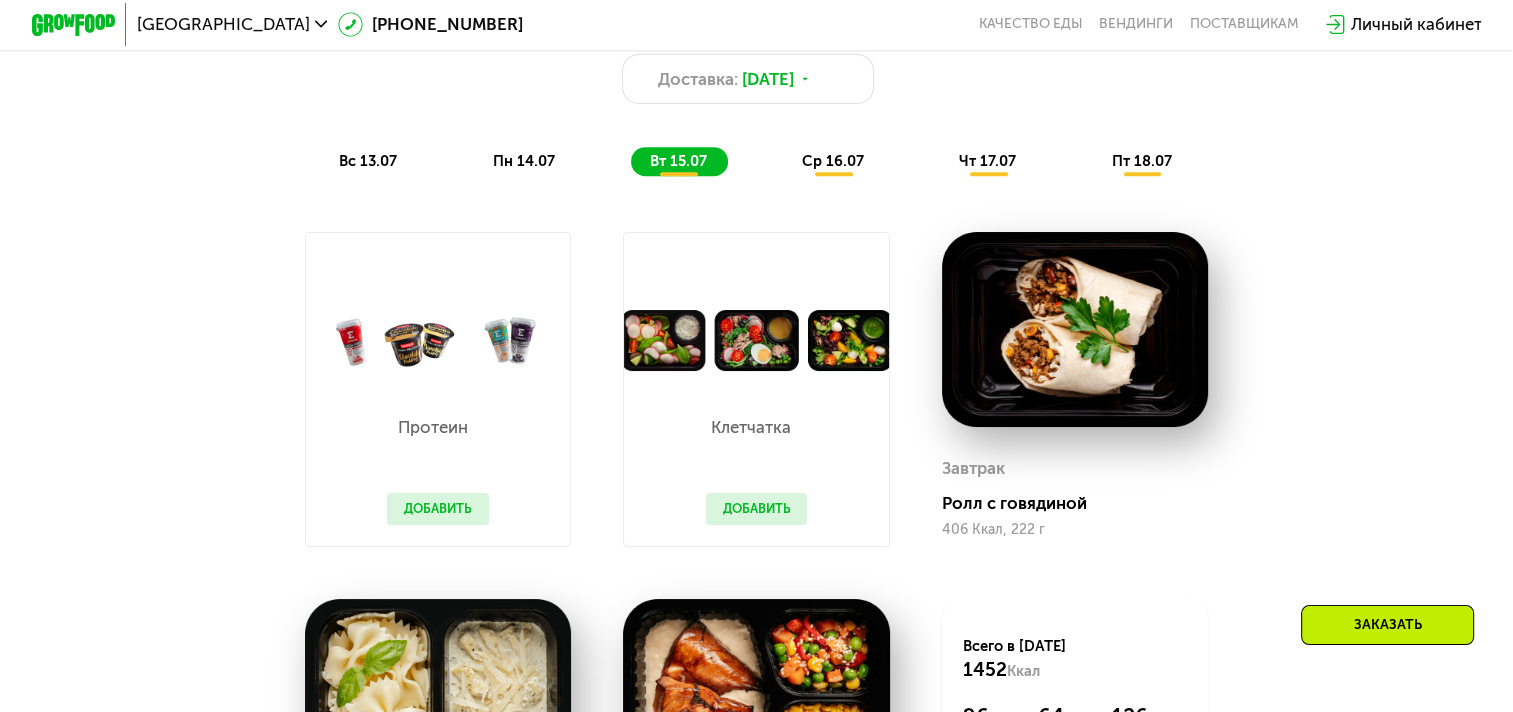 click on "Добавить" at bounding box center (757, 509) 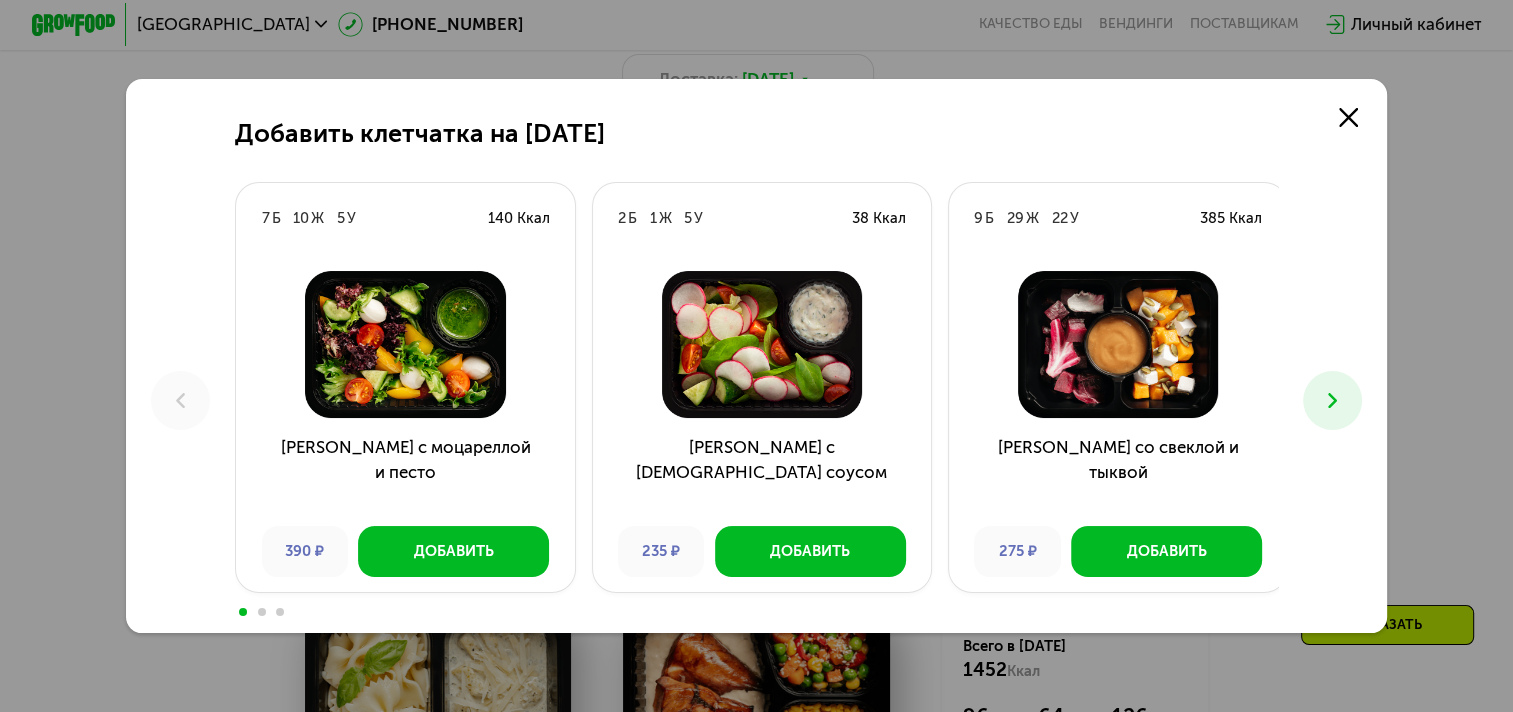 scroll, scrollTop: 0, scrollLeft: 0, axis: both 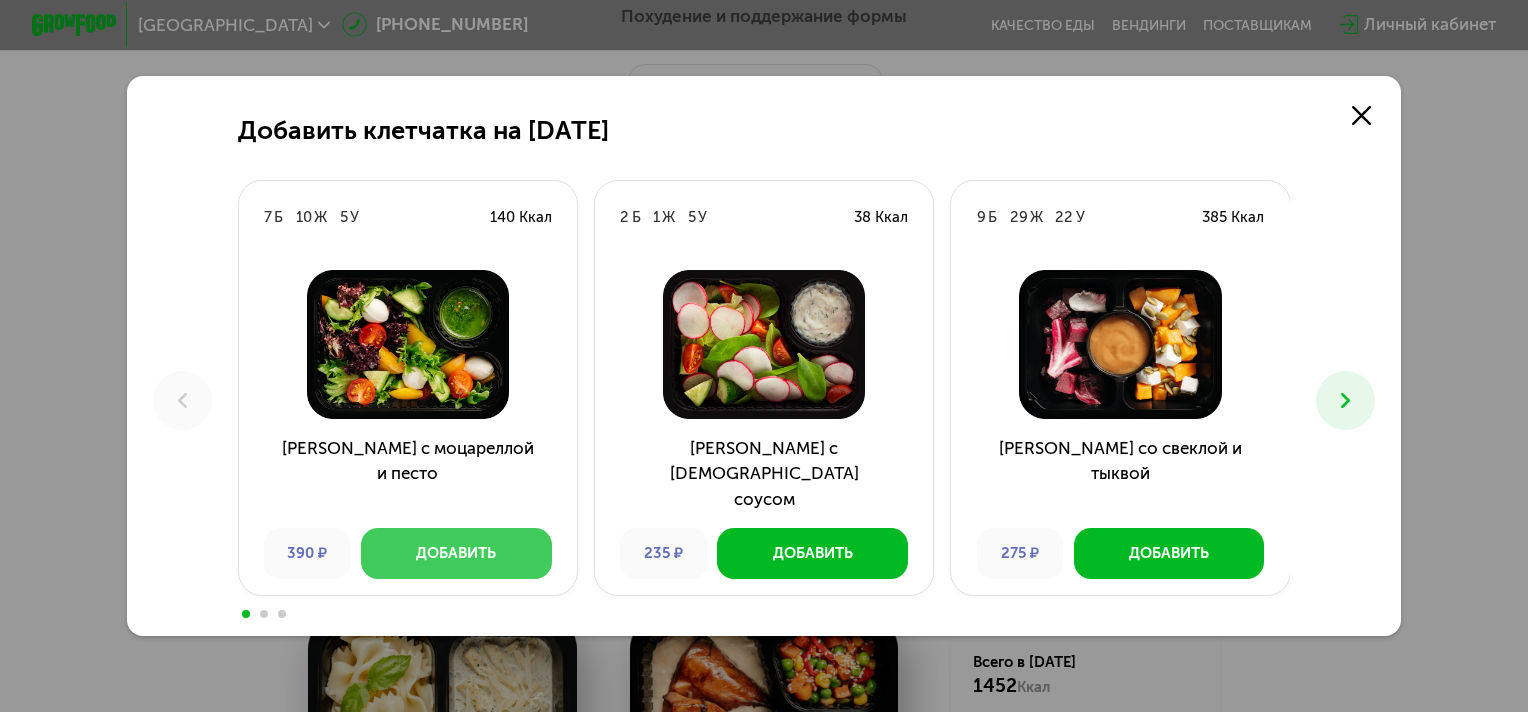 click on "Добавить" at bounding box center [456, 553] 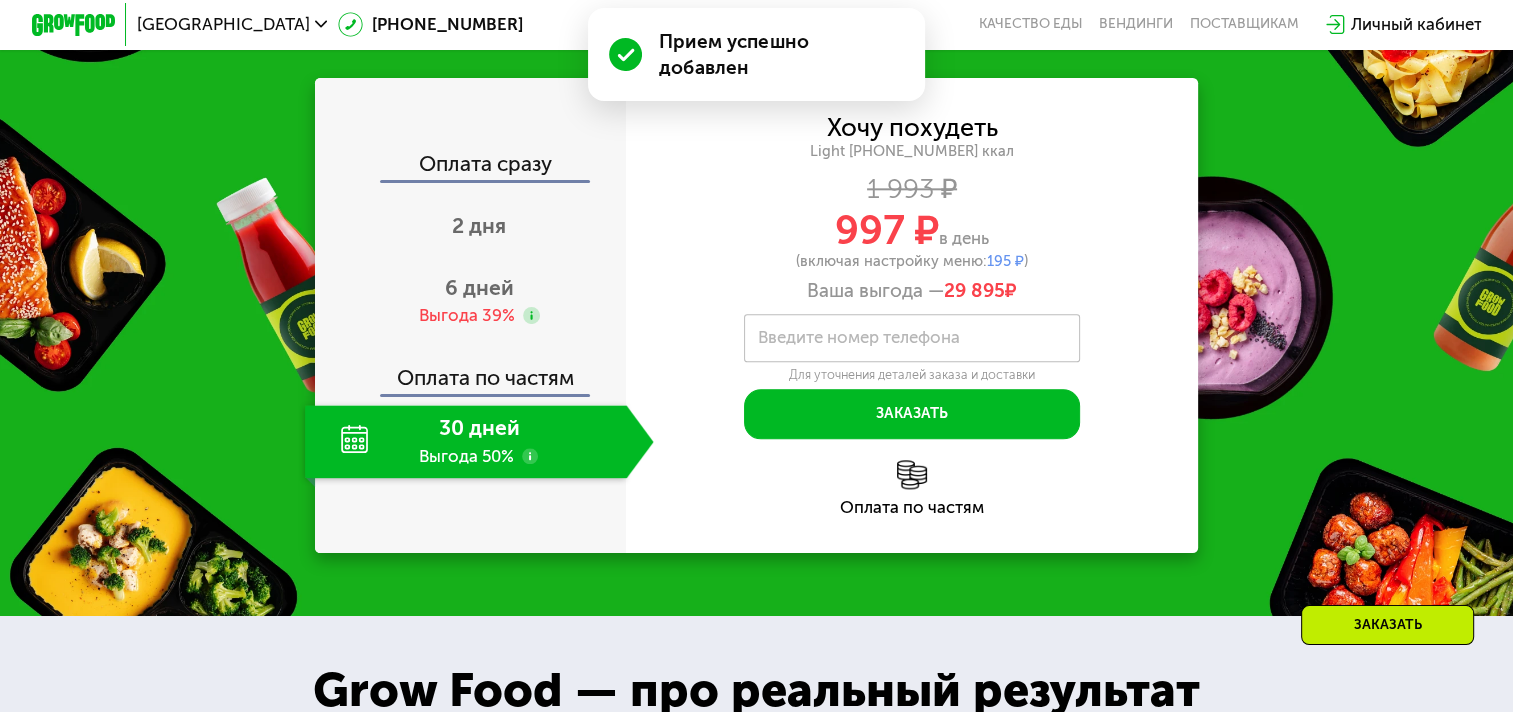 scroll, scrollTop: 2333, scrollLeft: 0, axis: vertical 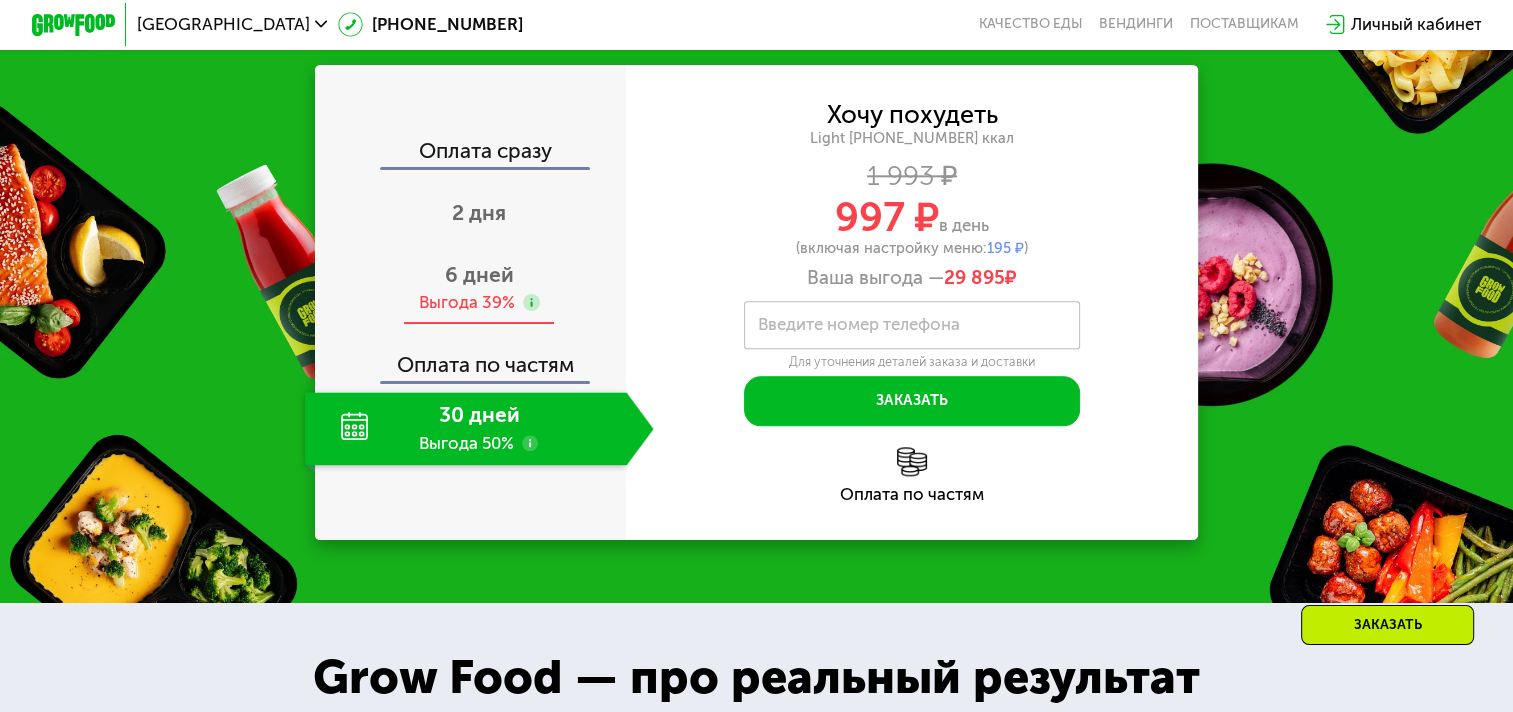 click on "6 дней Выгода 39%" at bounding box center [479, 288] 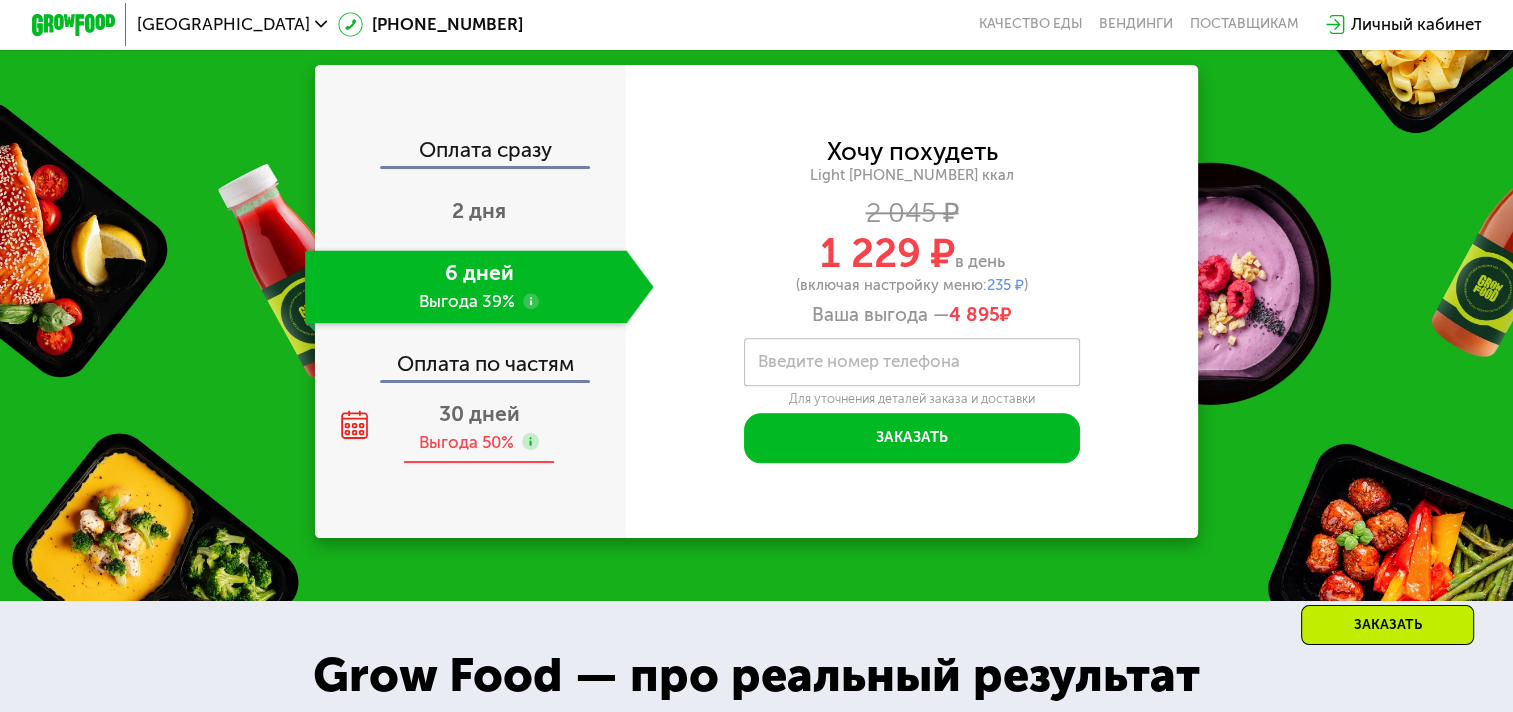 click on "30 дней" at bounding box center [479, 413] 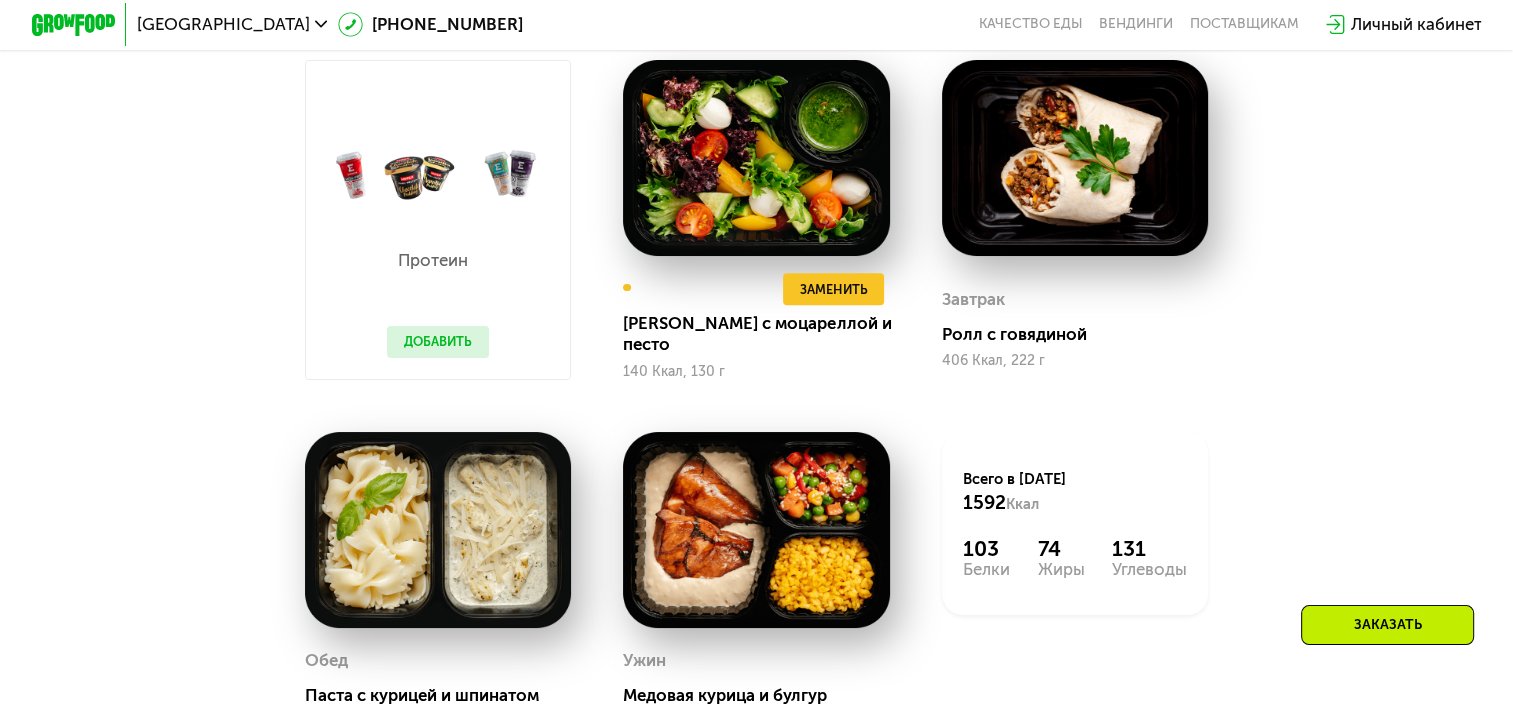 scroll, scrollTop: 1333, scrollLeft: 0, axis: vertical 